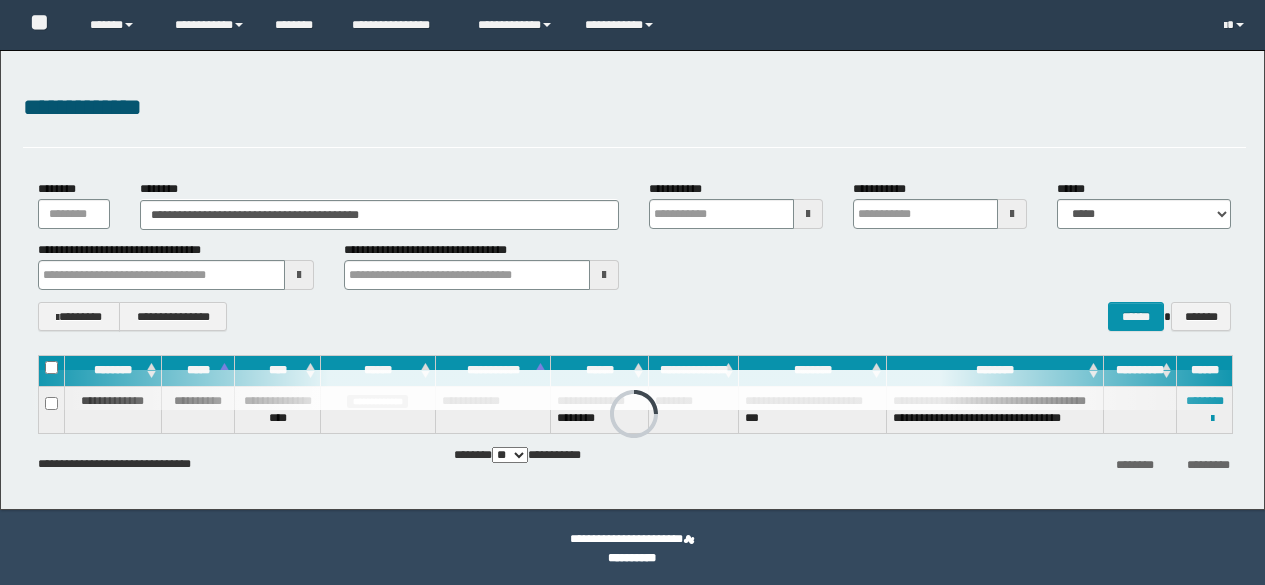 scroll, scrollTop: 0, scrollLeft: 0, axis: both 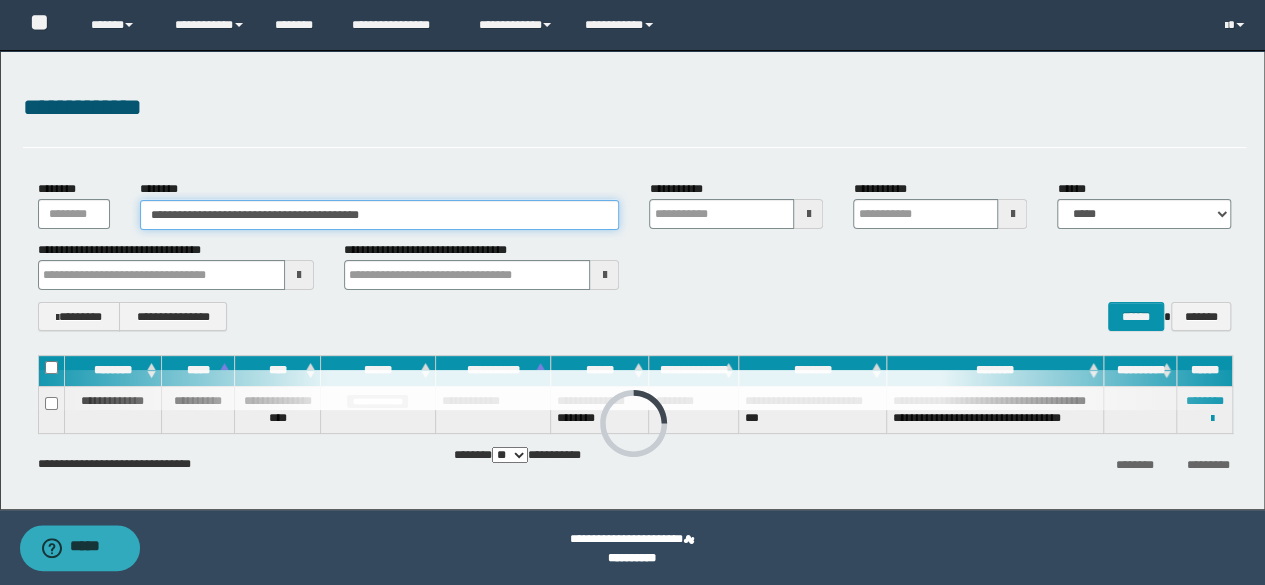 click on "**********" at bounding box center (380, 215) 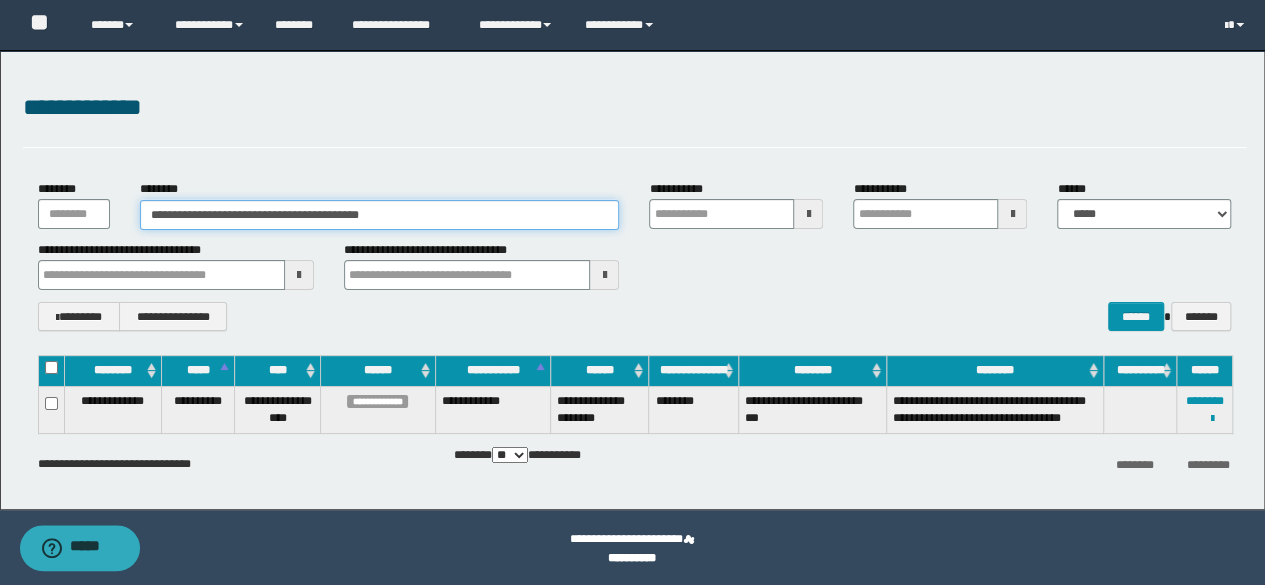 click on "**********" at bounding box center (380, 215) 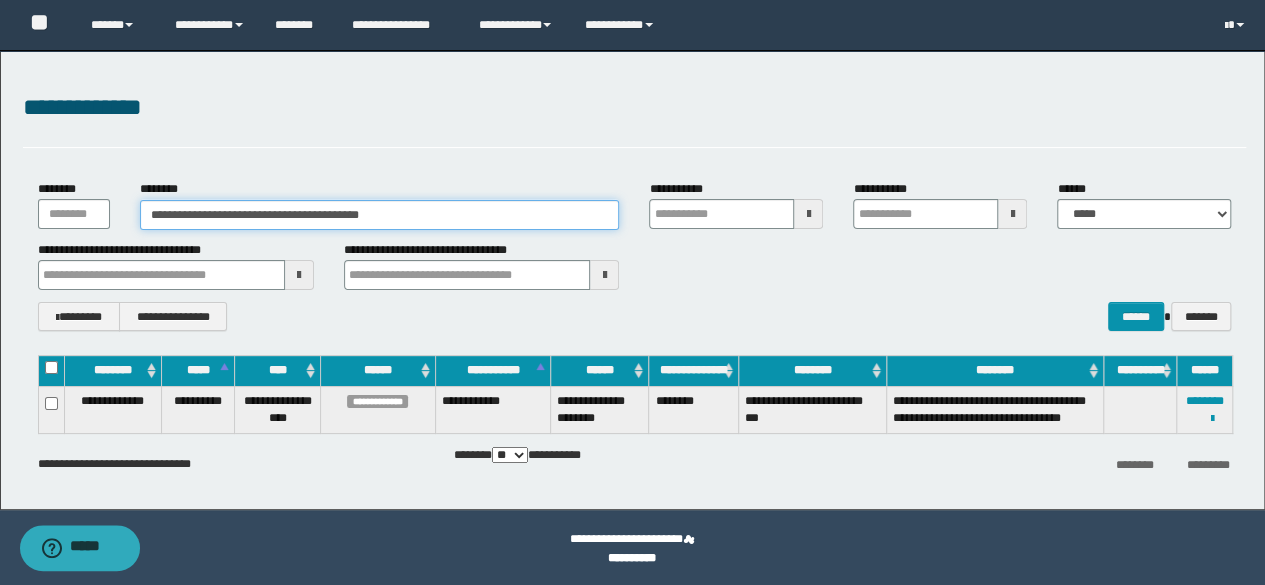 click on "**********" at bounding box center (380, 215) 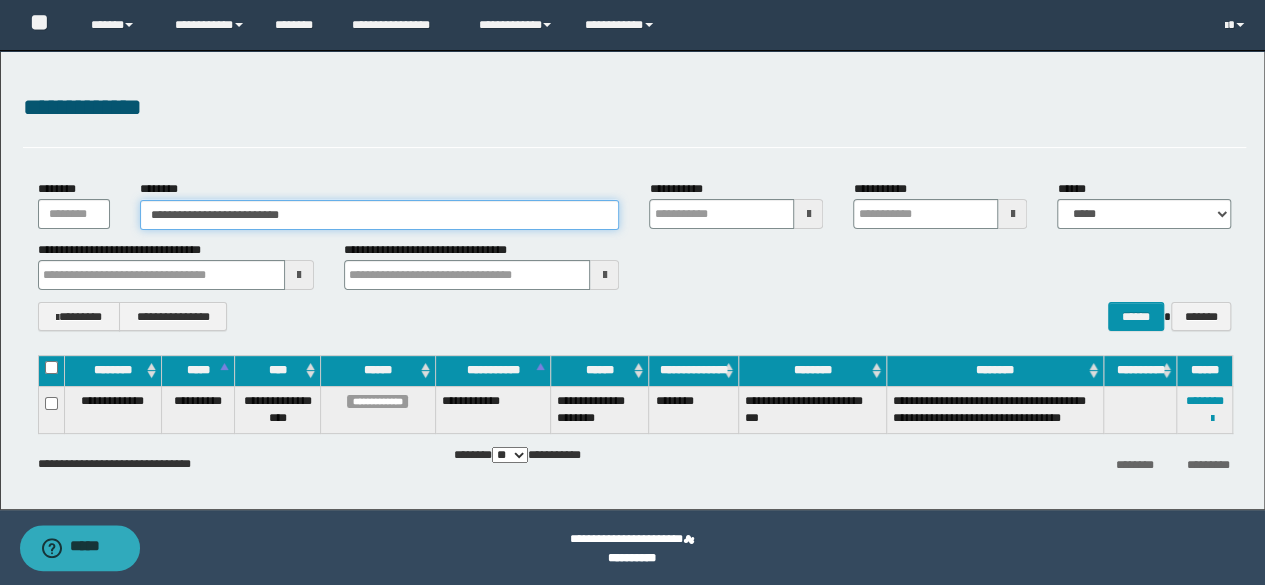type on "**********" 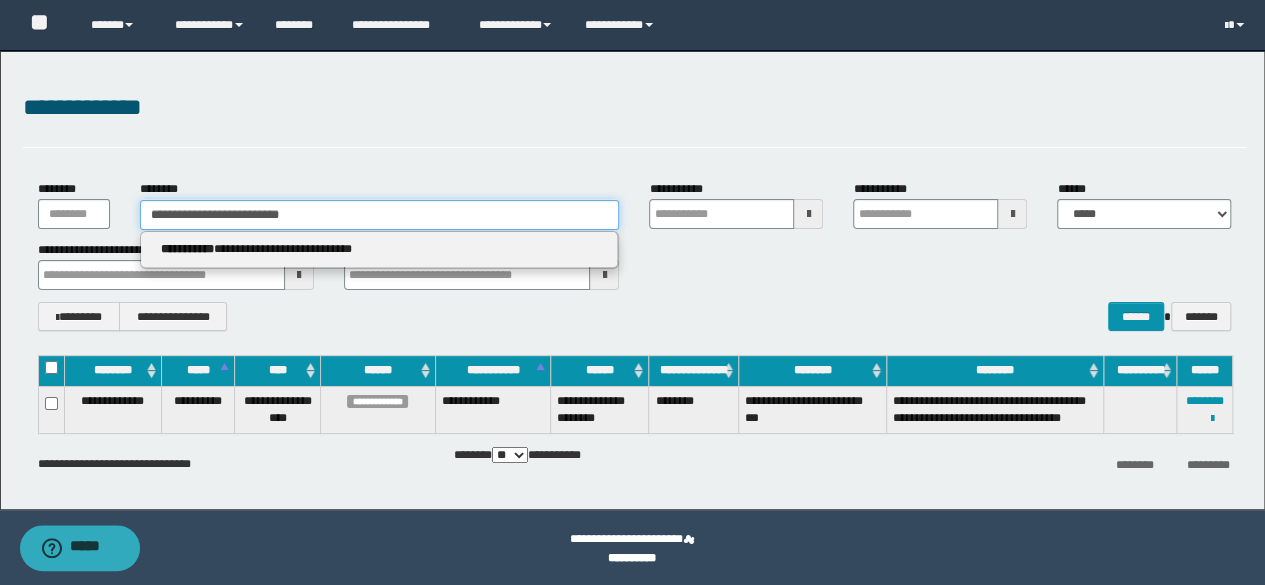 type on "**********" 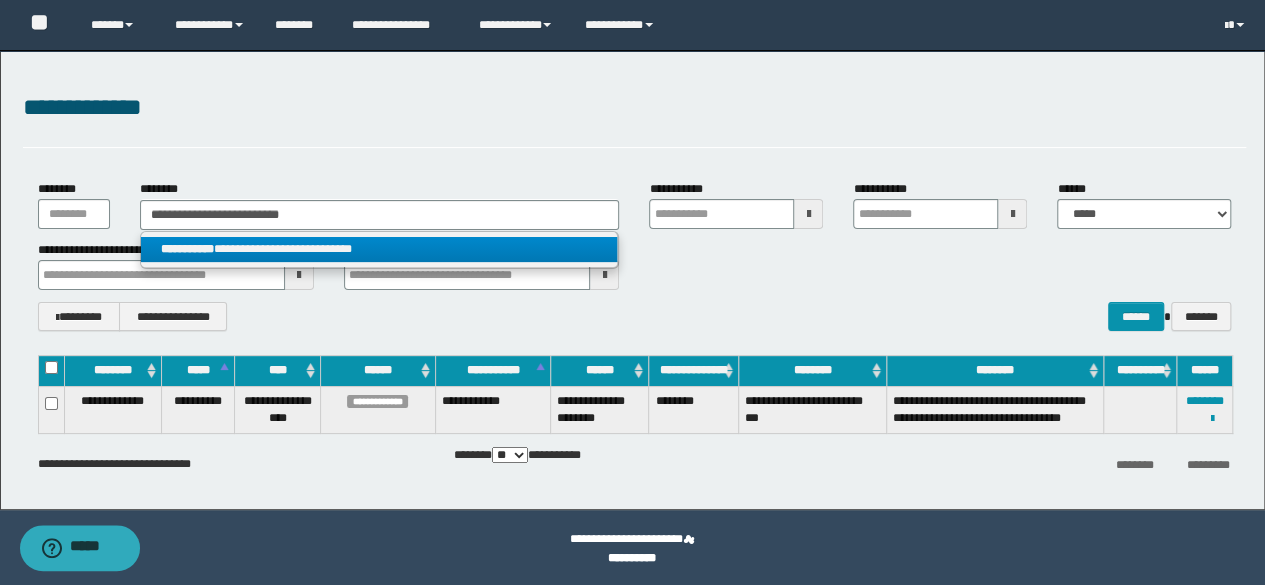 drag, startPoint x: 405, startPoint y: 242, endPoint x: 476, endPoint y: 257, distance: 72.56721 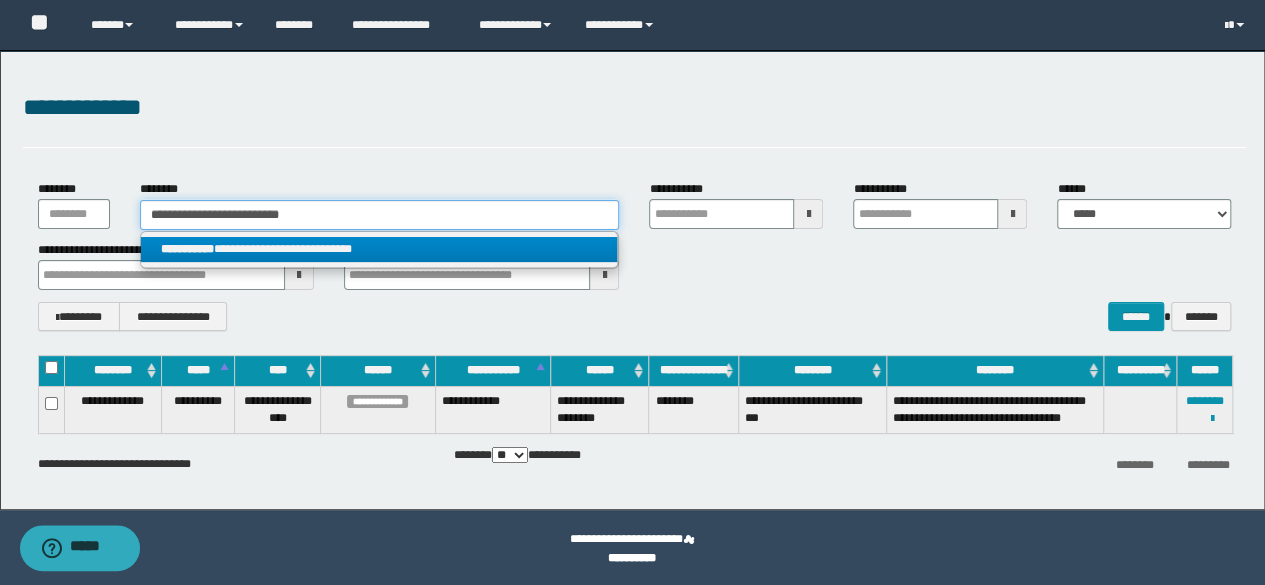type 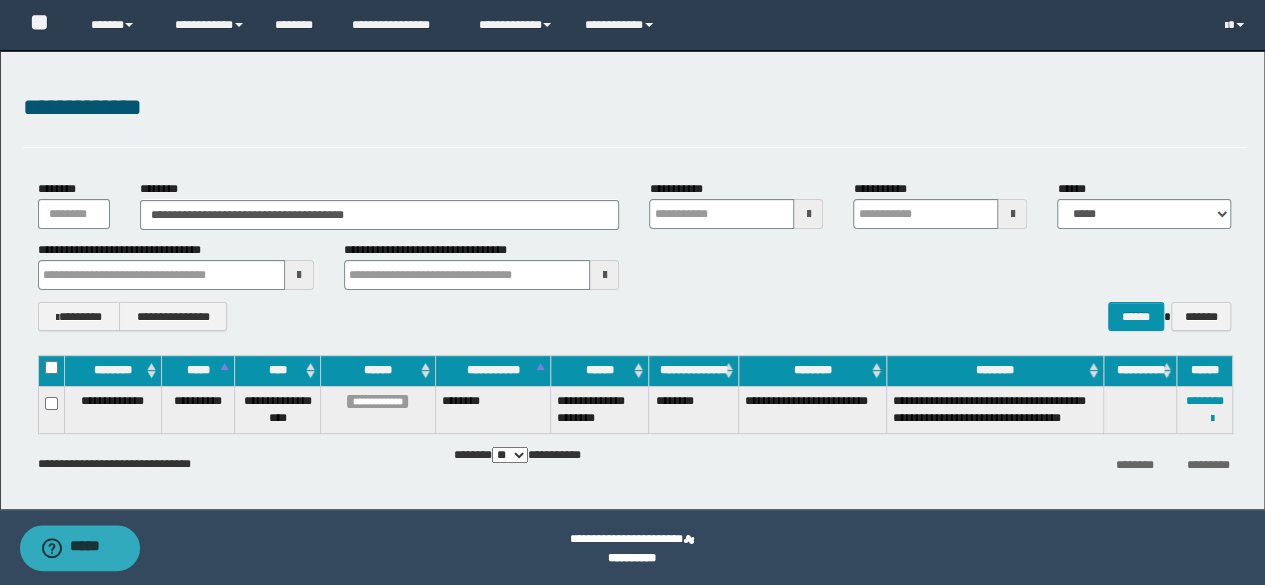 click on "**********" at bounding box center [635, 255] 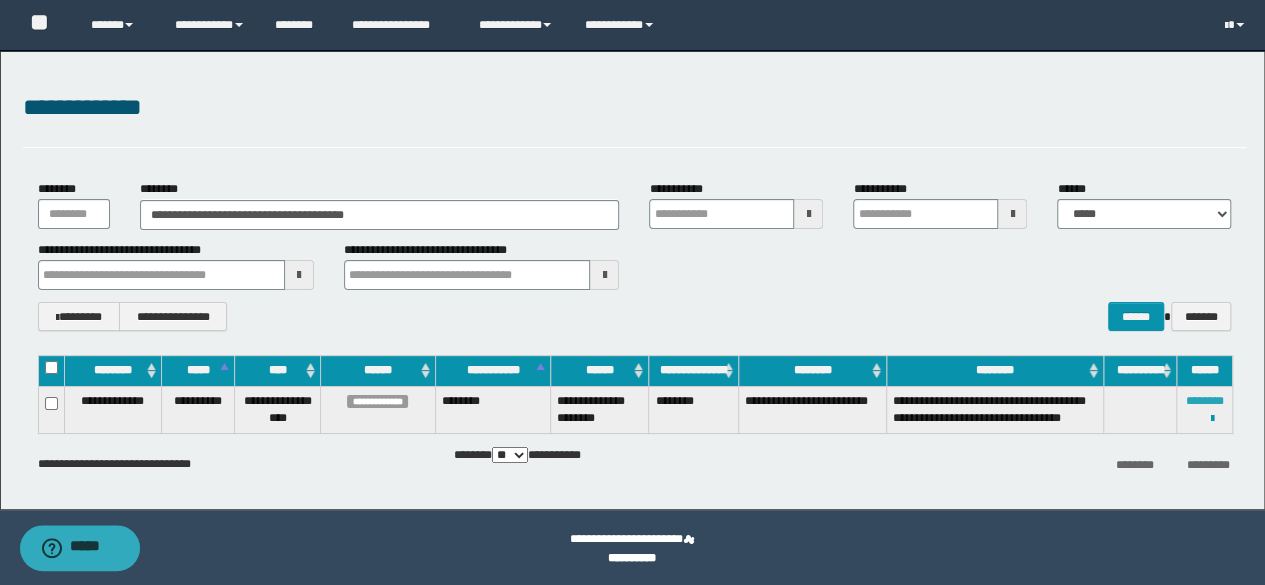 click on "********" at bounding box center [1205, 401] 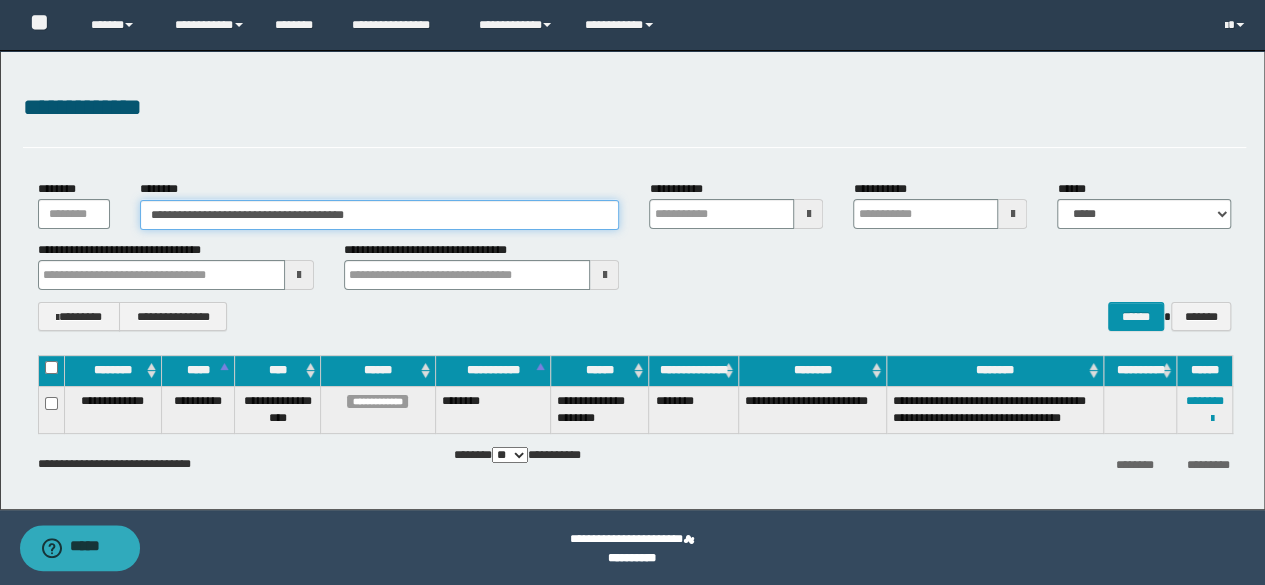 click on "**********" at bounding box center (380, 215) 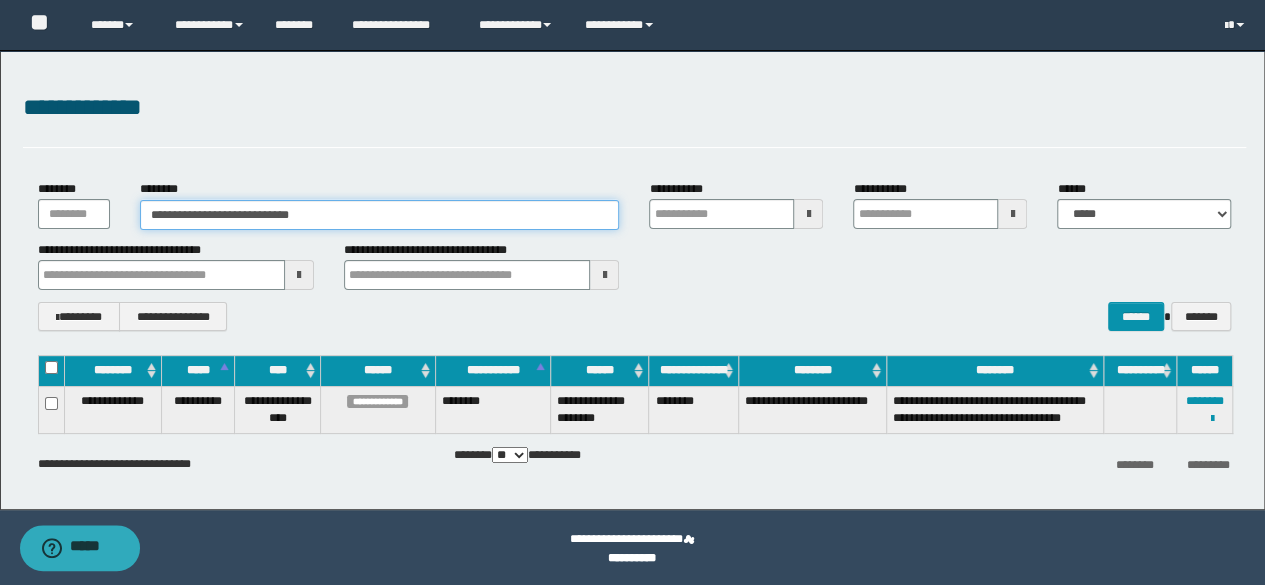 type on "**********" 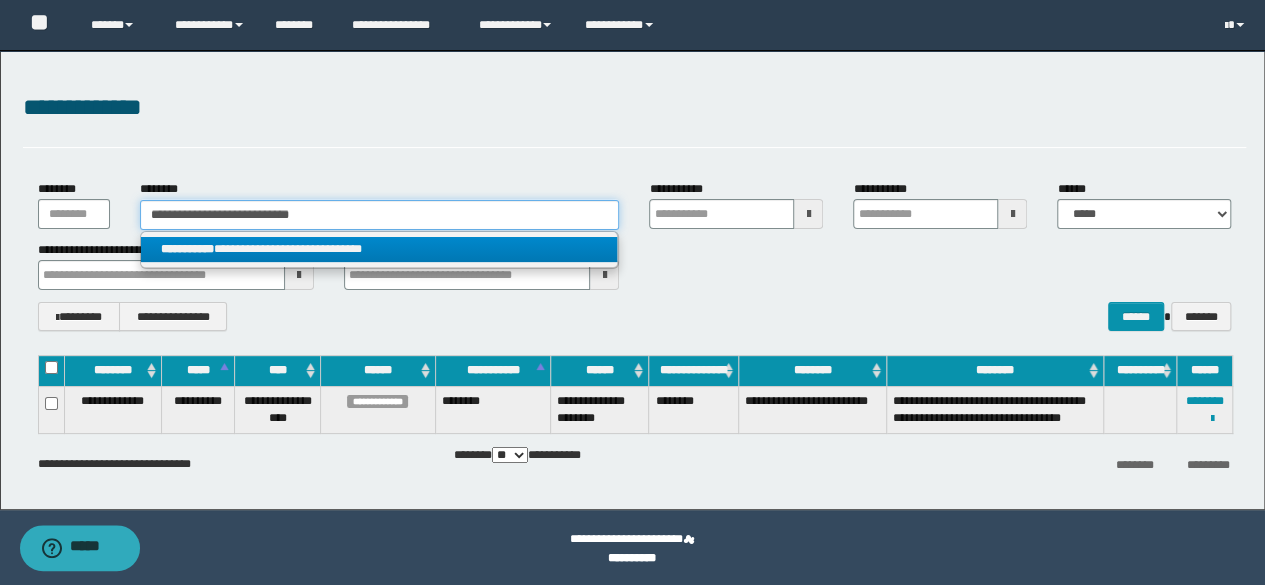 type on "**********" 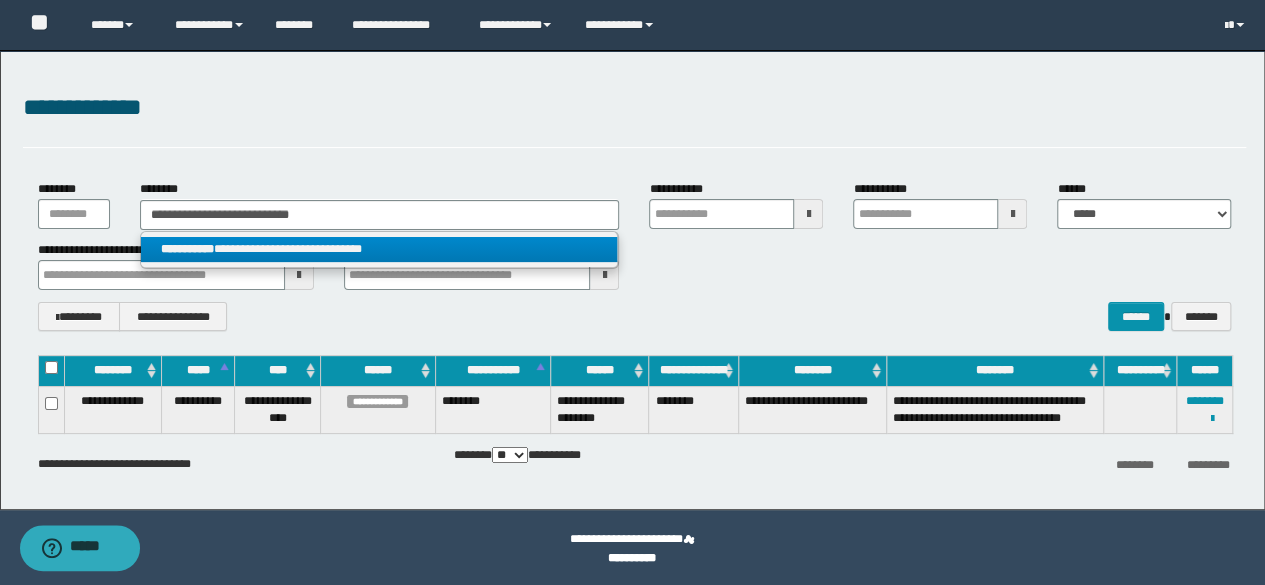 click on "**********" at bounding box center (379, 249) 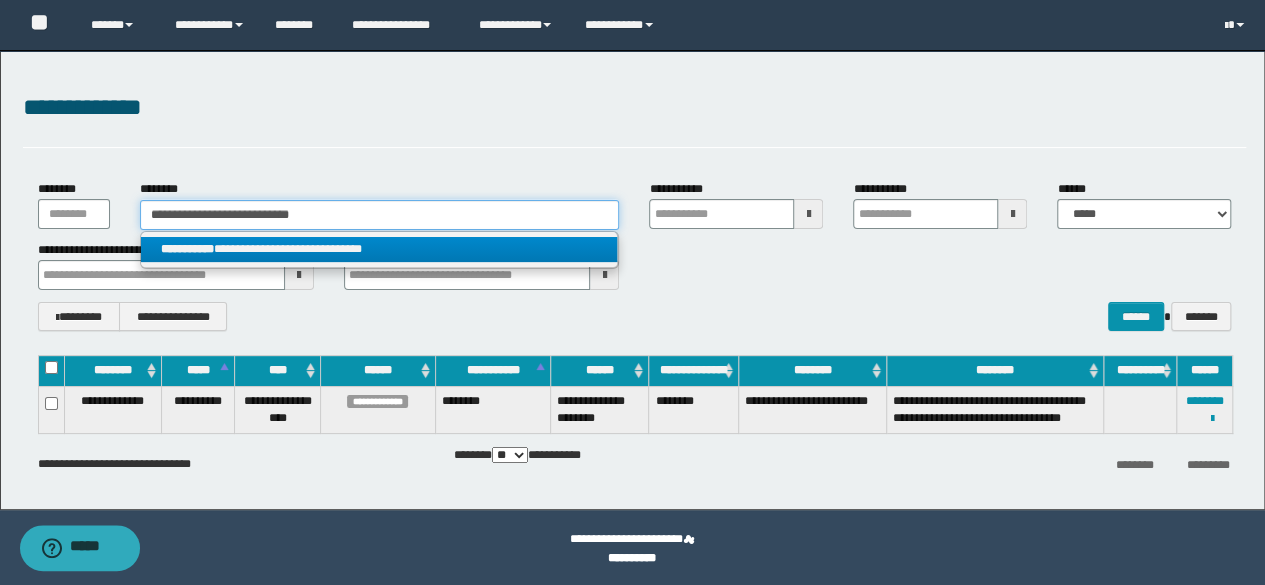 type 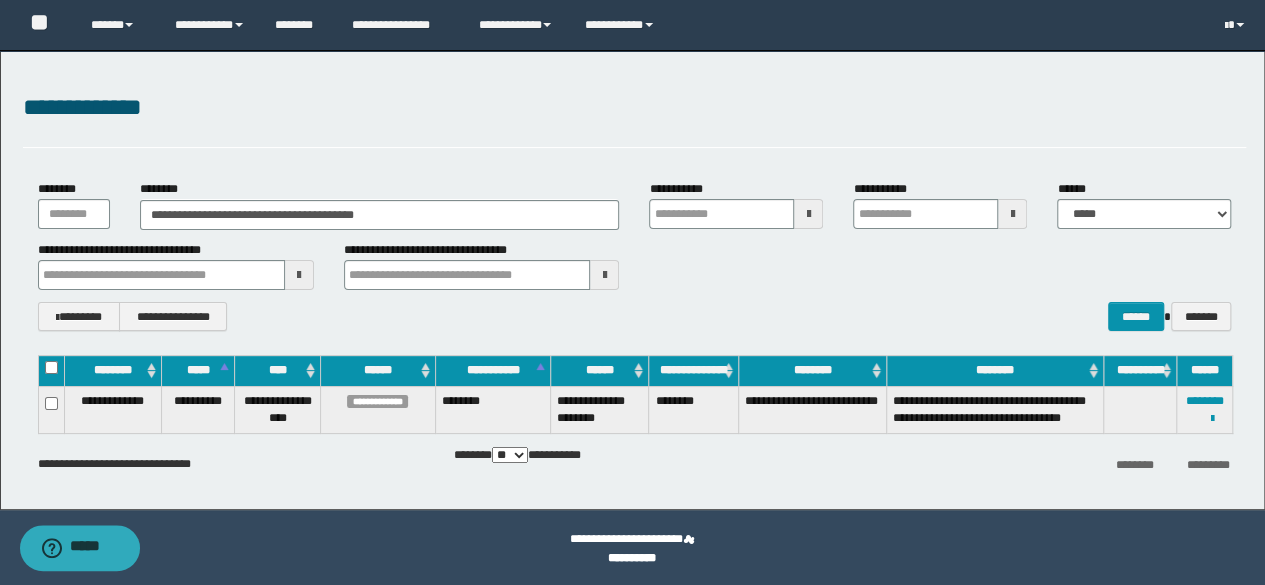 drag, startPoint x: 887, startPoint y: 301, endPoint x: 1151, endPoint y: 391, distance: 278.91934 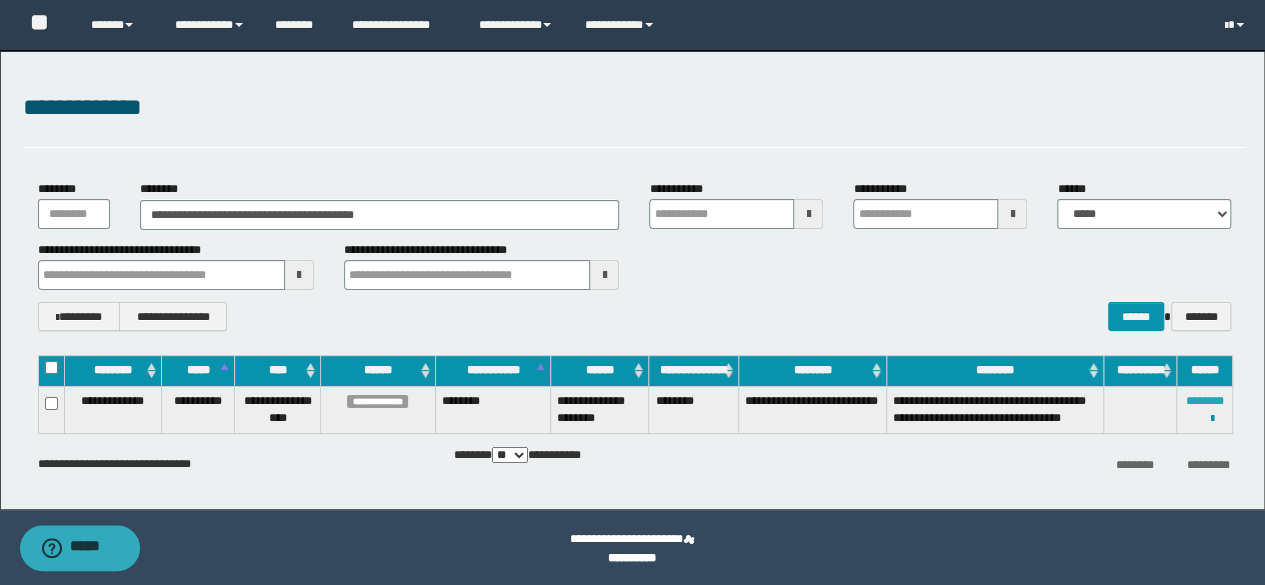 click on "********" at bounding box center [1205, 401] 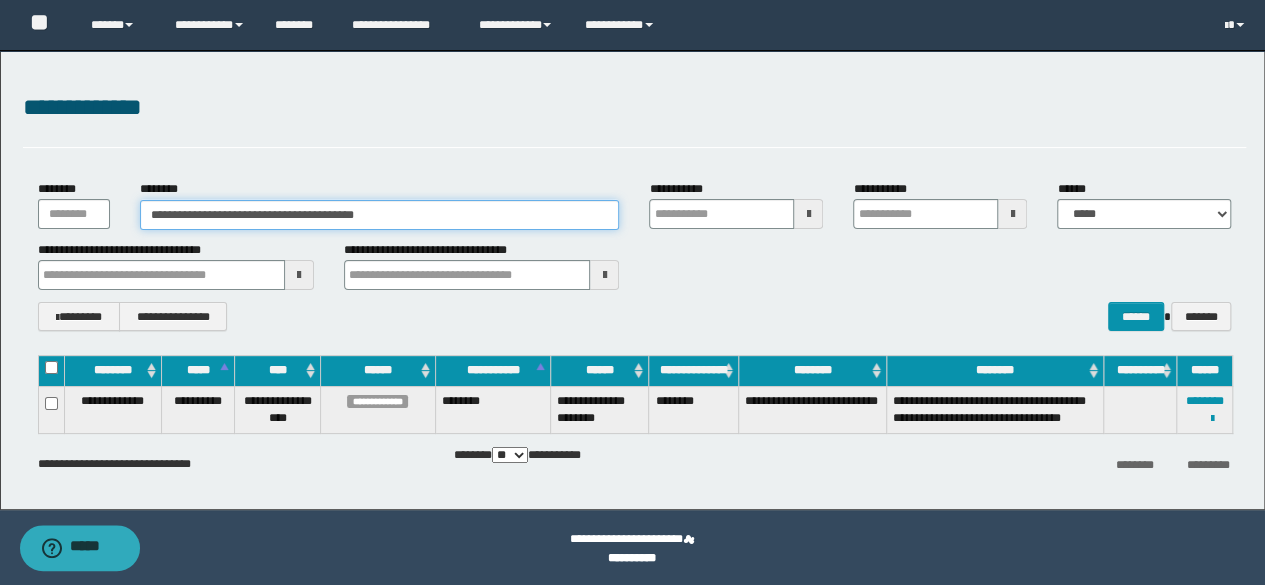 click on "**********" at bounding box center [380, 215] 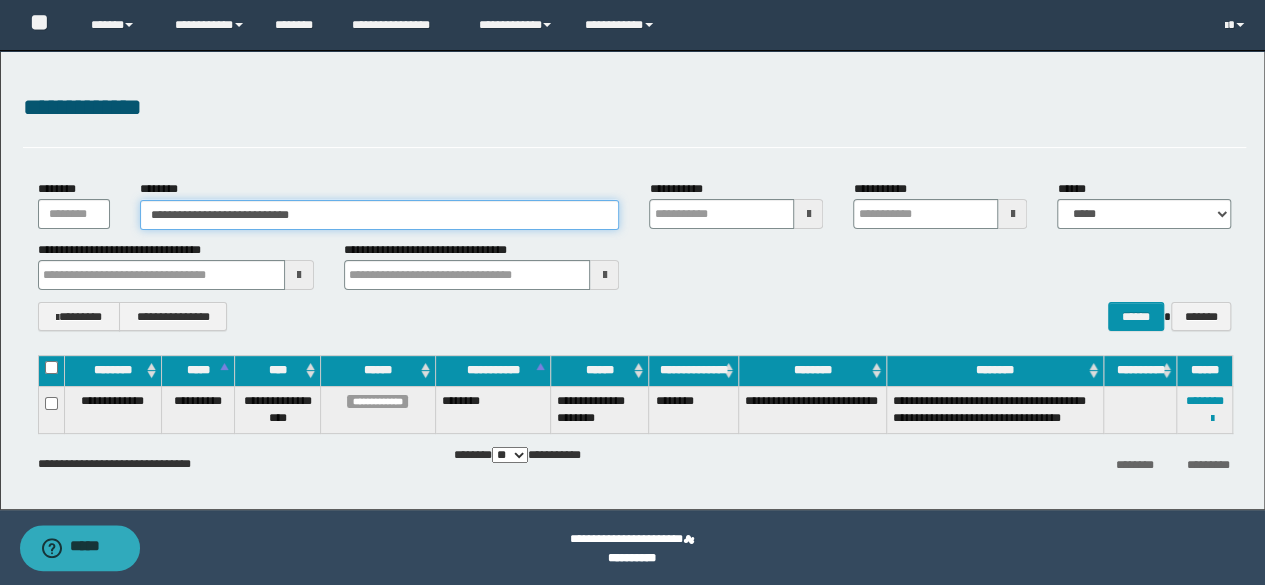 type on "**********" 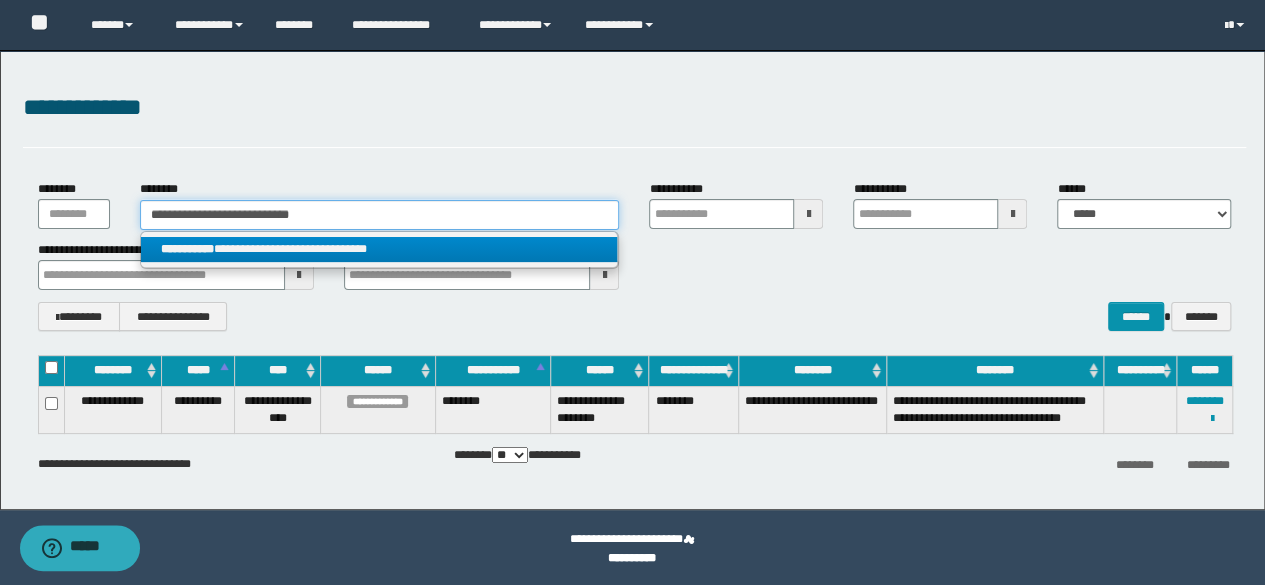 type on "**********" 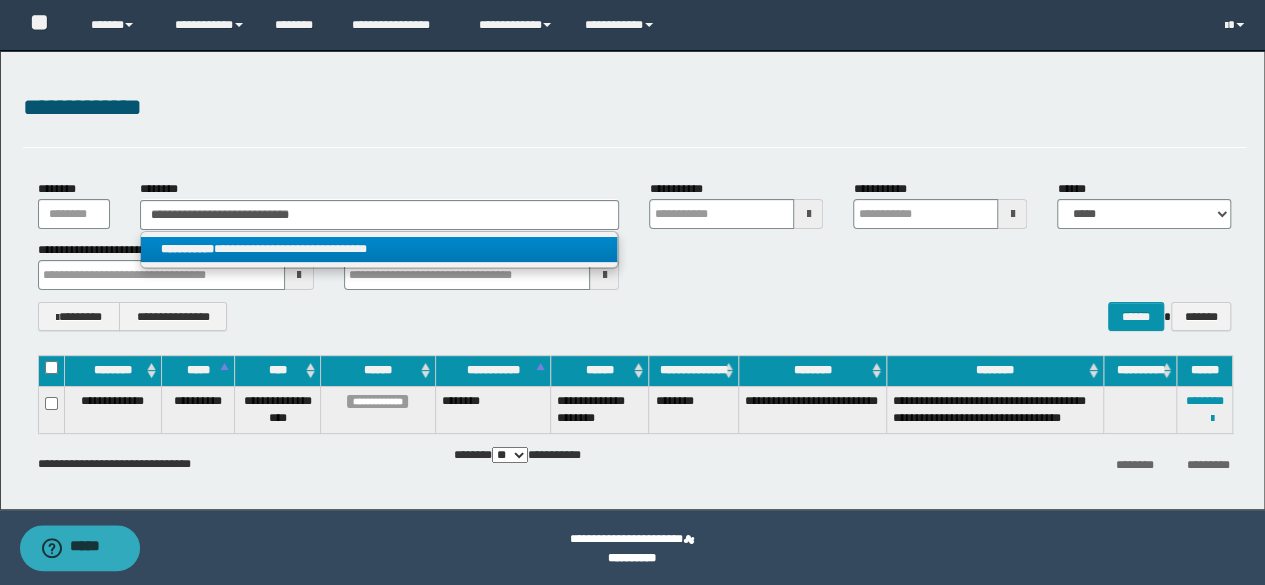 click on "**********" at bounding box center (379, 249) 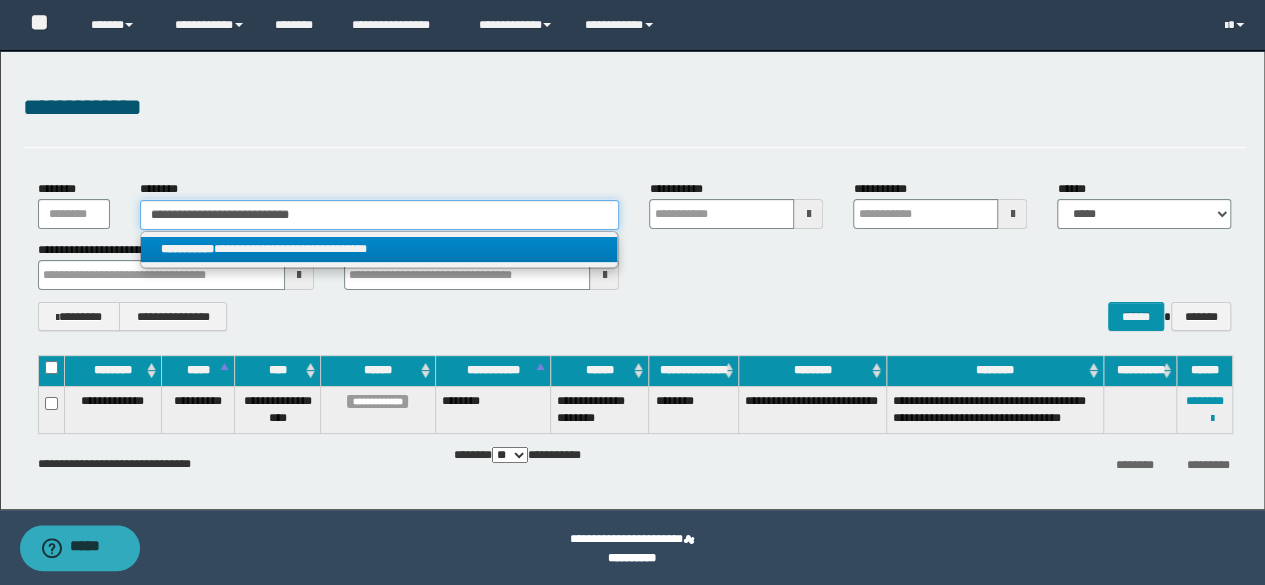 type 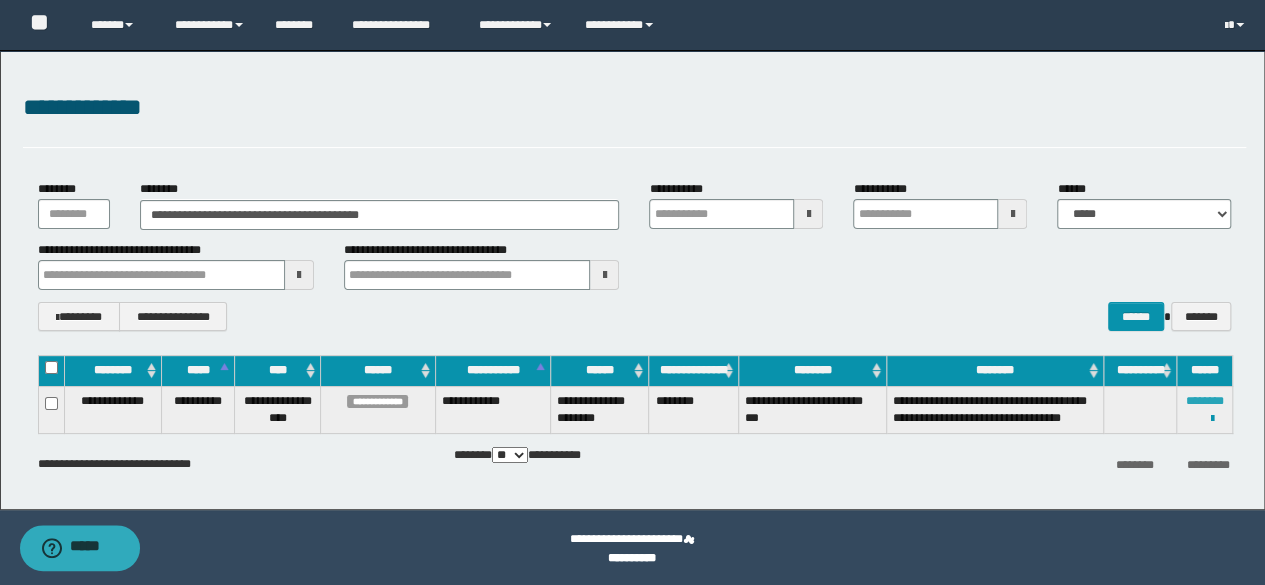 drag, startPoint x: 914, startPoint y: 300, endPoint x: 1212, endPoint y: 392, distance: 311.87817 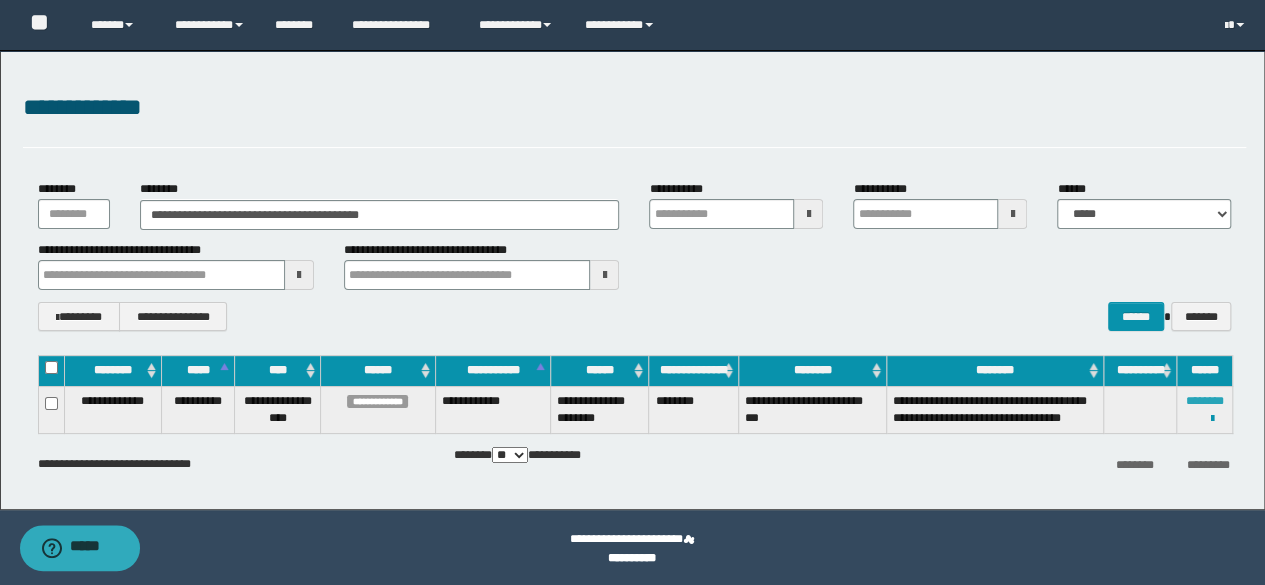 click on "********" at bounding box center (1205, 401) 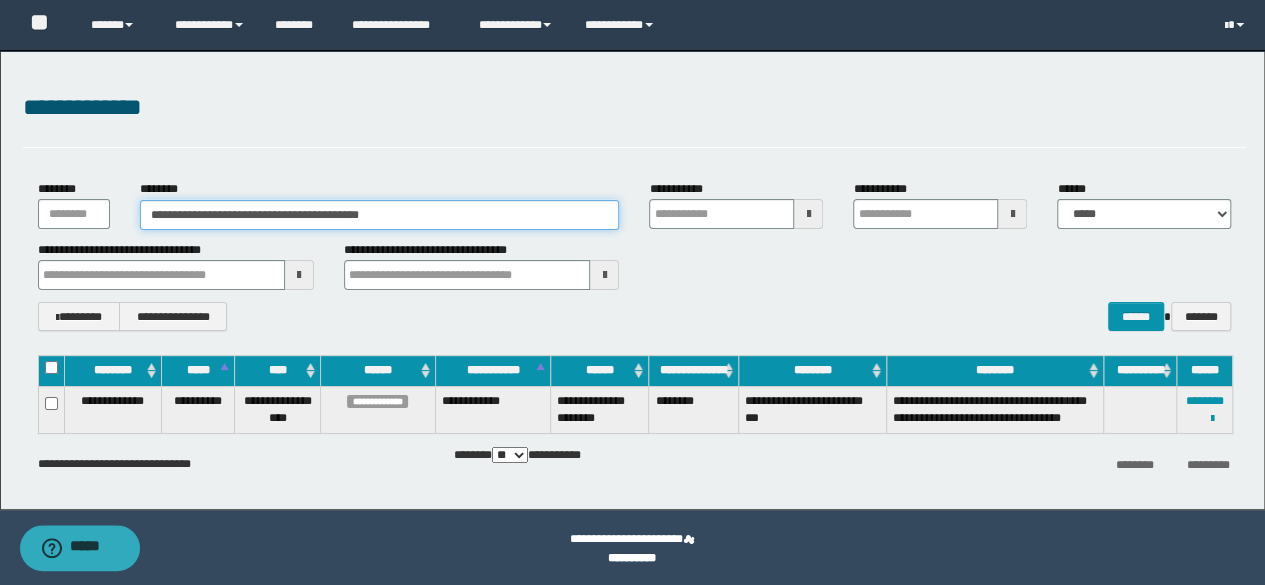 click on "**********" at bounding box center (380, 215) 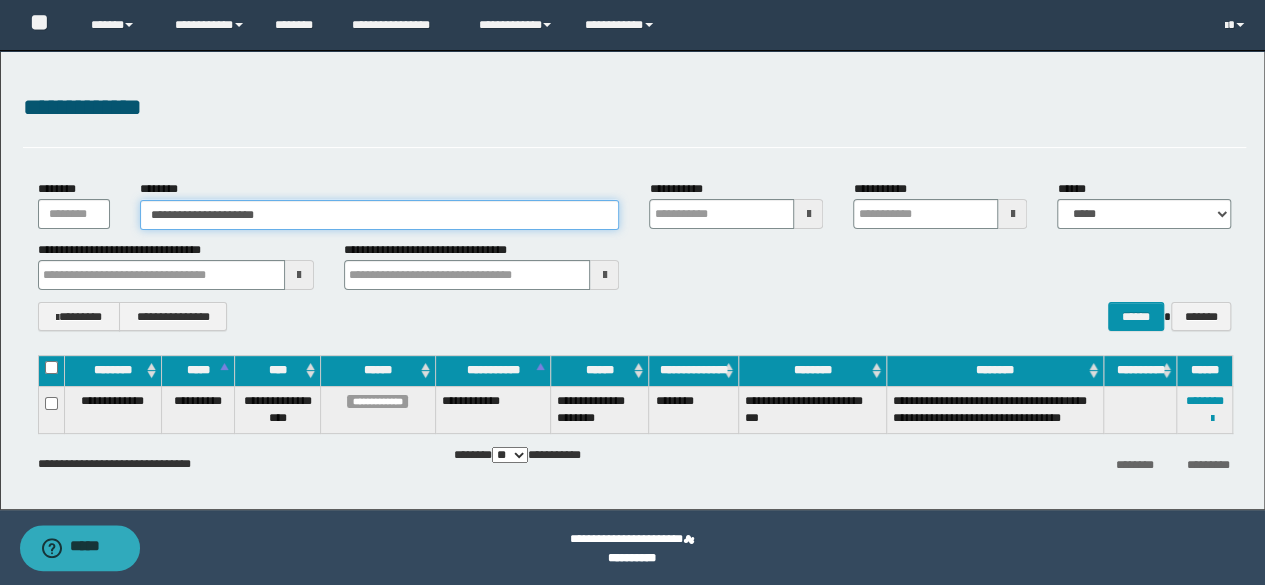 type on "**********" 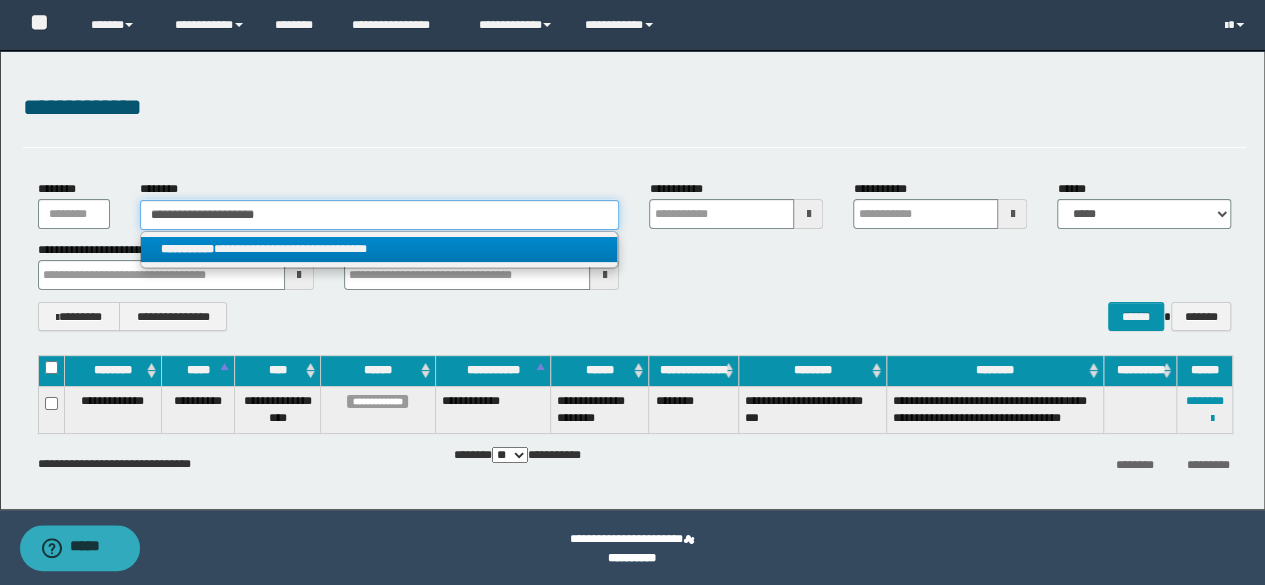 type on "**********" 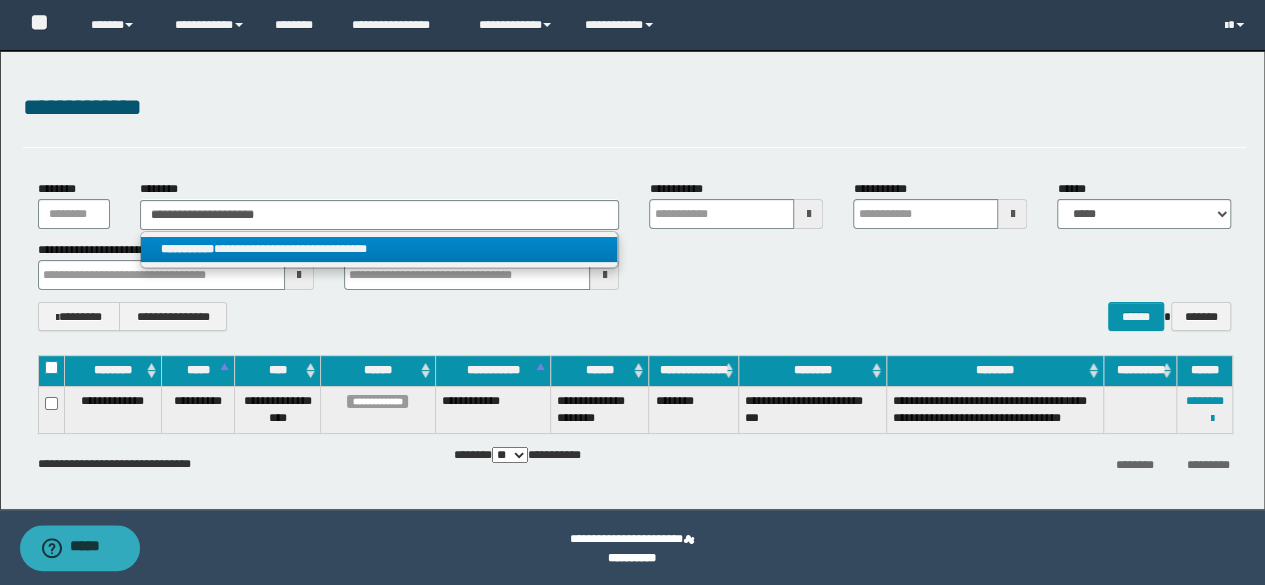 click on "**********" at bounding box center (379, 249) 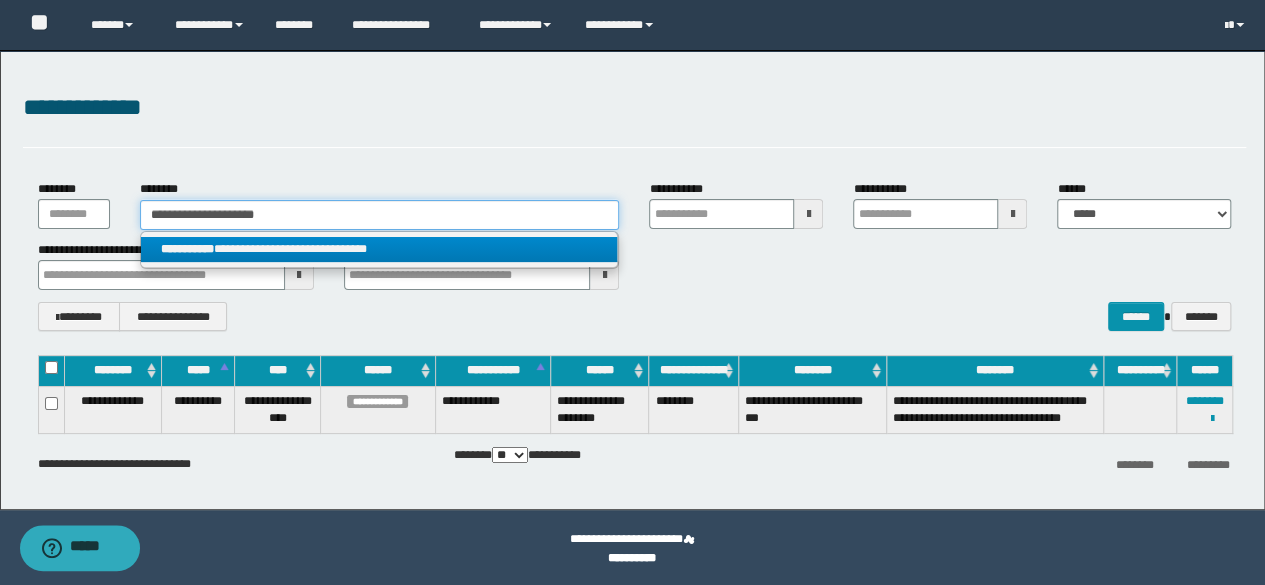 type 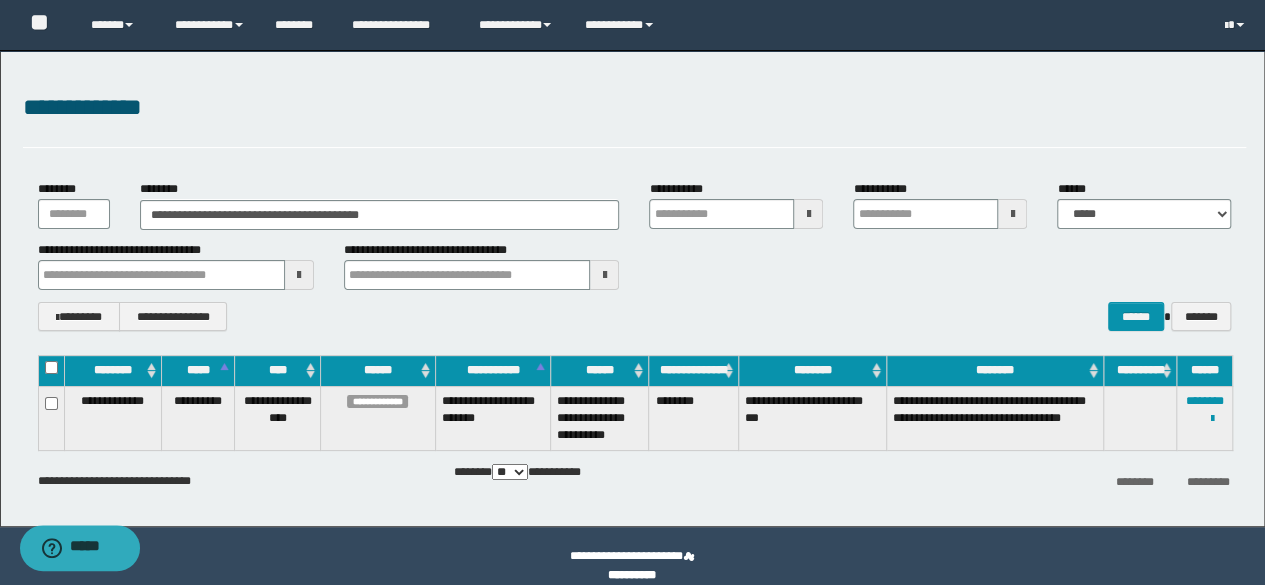 drag, startPoint x: 884, startPoint y: 303, endPoint x: 1184, endPoint y: 418, distance: 321.28647 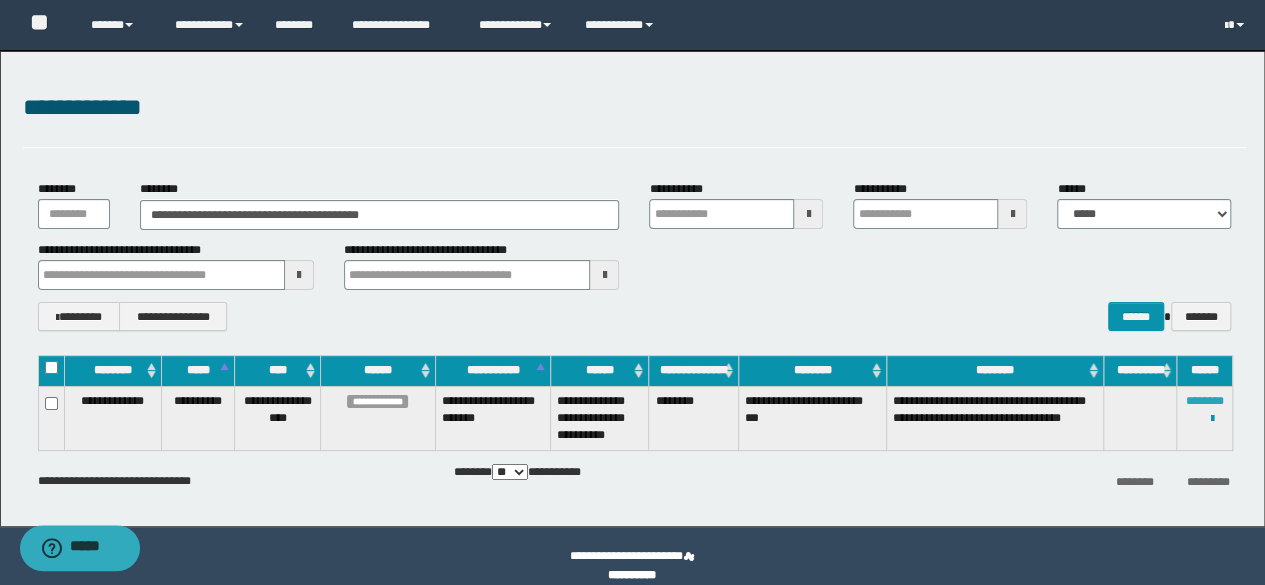 click on "********" at bounding box center [1205, 401] 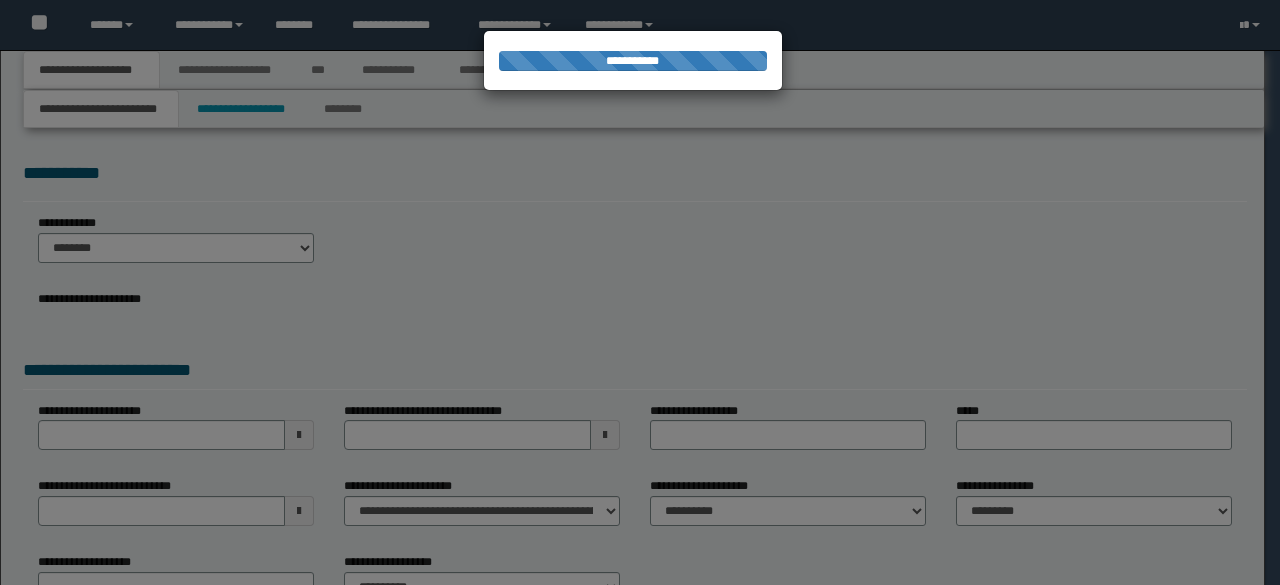 scroll, scrollTop: 0, scrollLeft: 0, axis: both 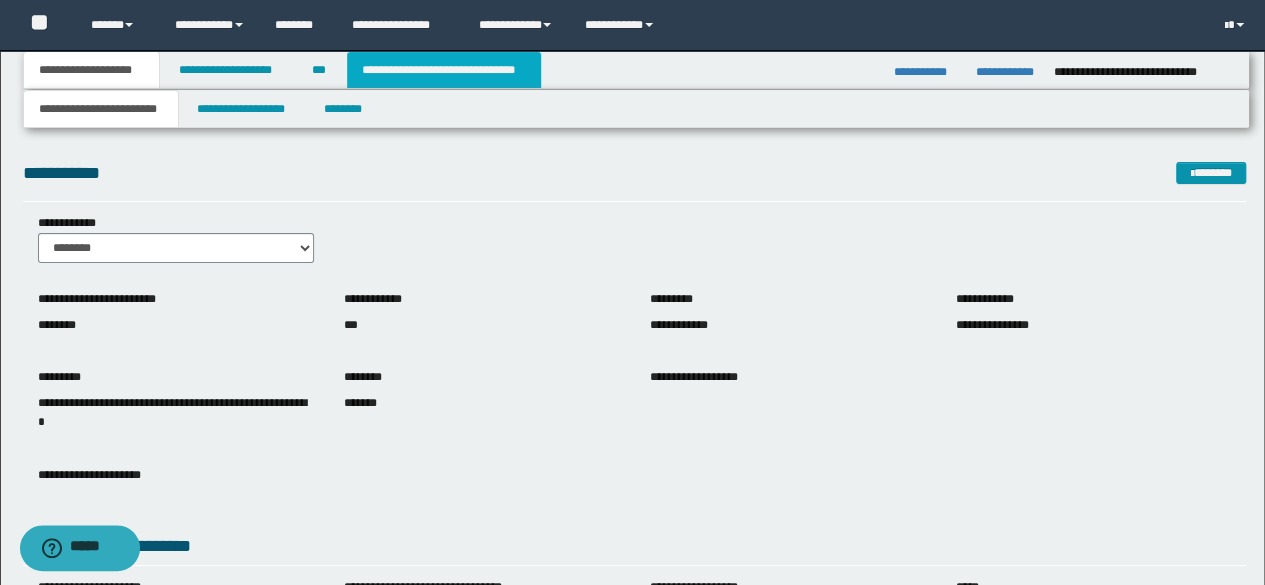 click on "**********" at bounding box center [444, 70] 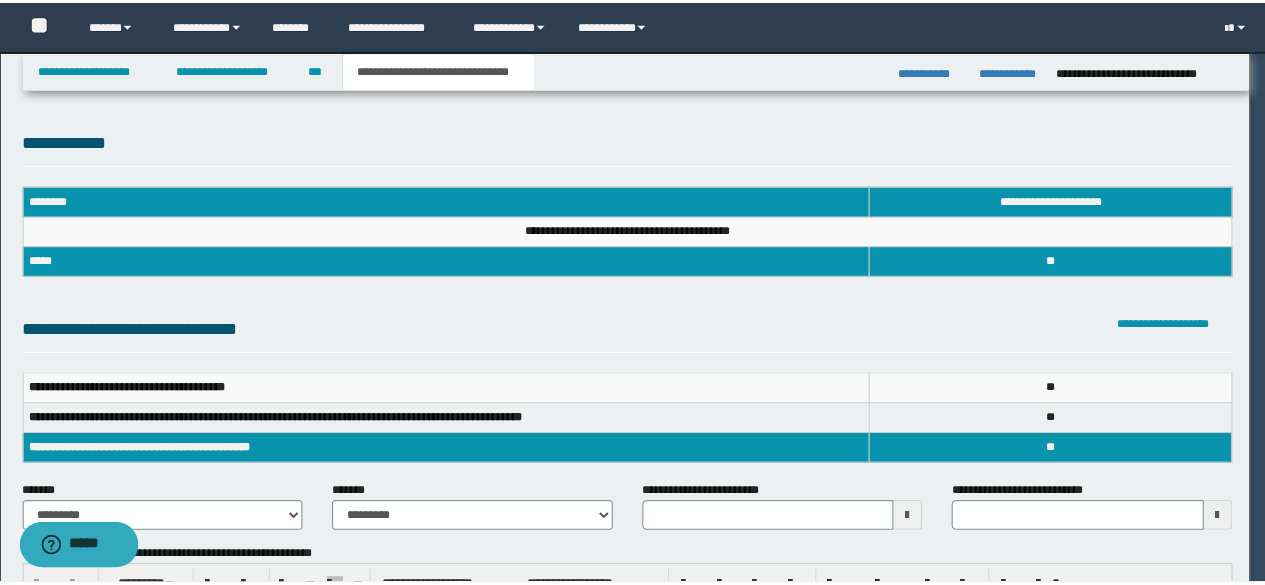 scroll, scrollTop: 0, scrollLeft: 0, axis: both 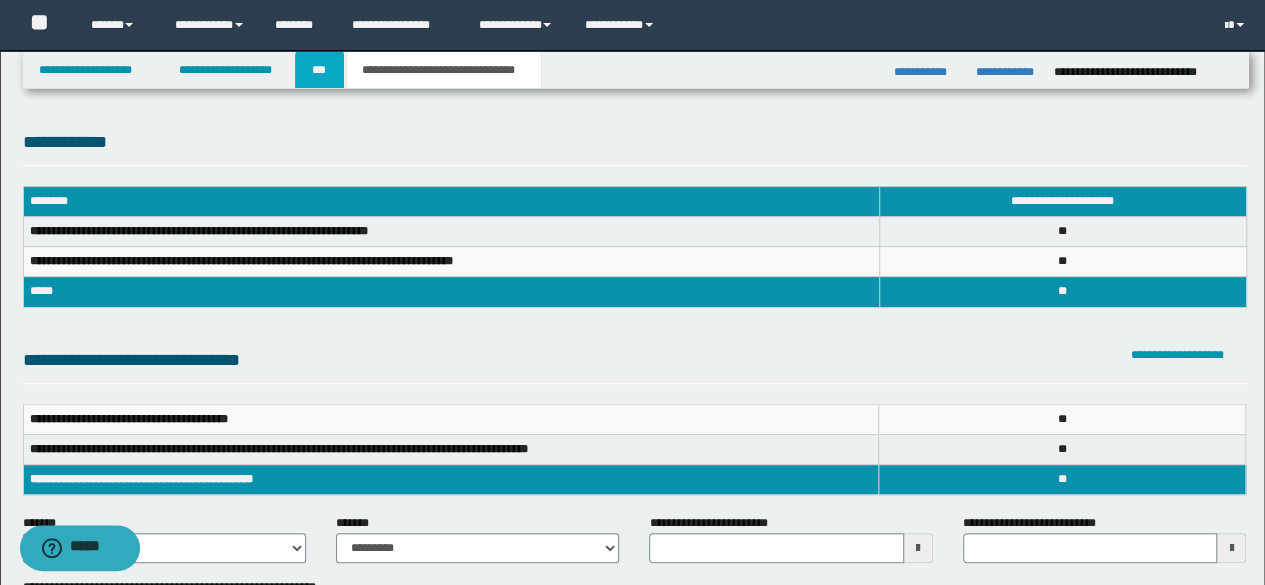 click on "***" at bounding box center [319, 70] 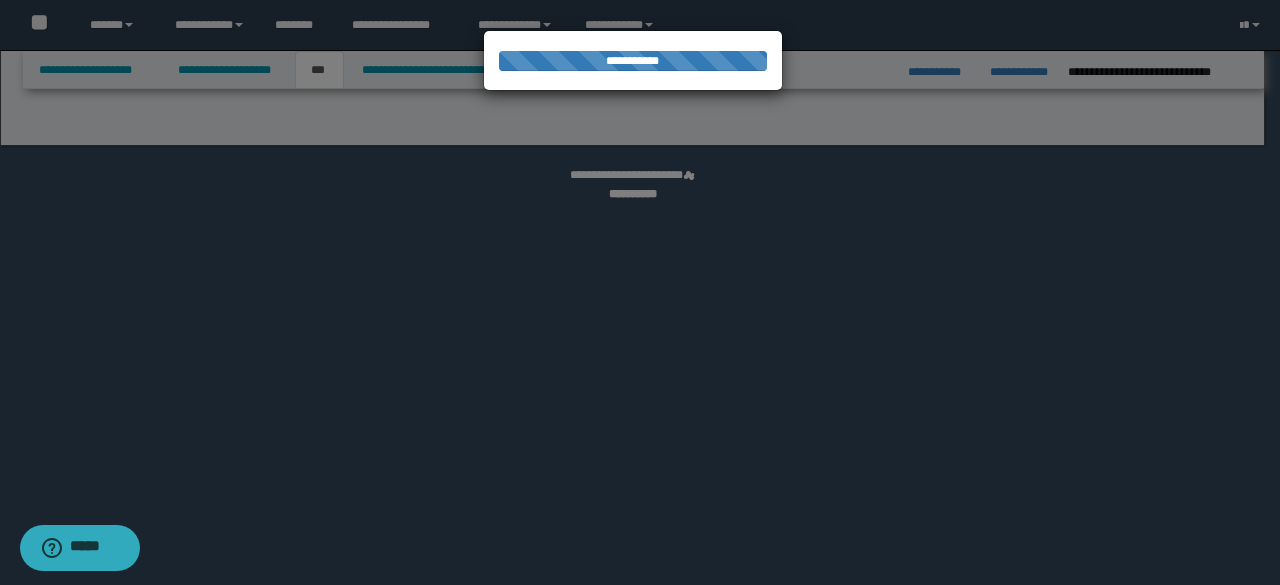 select on "*" 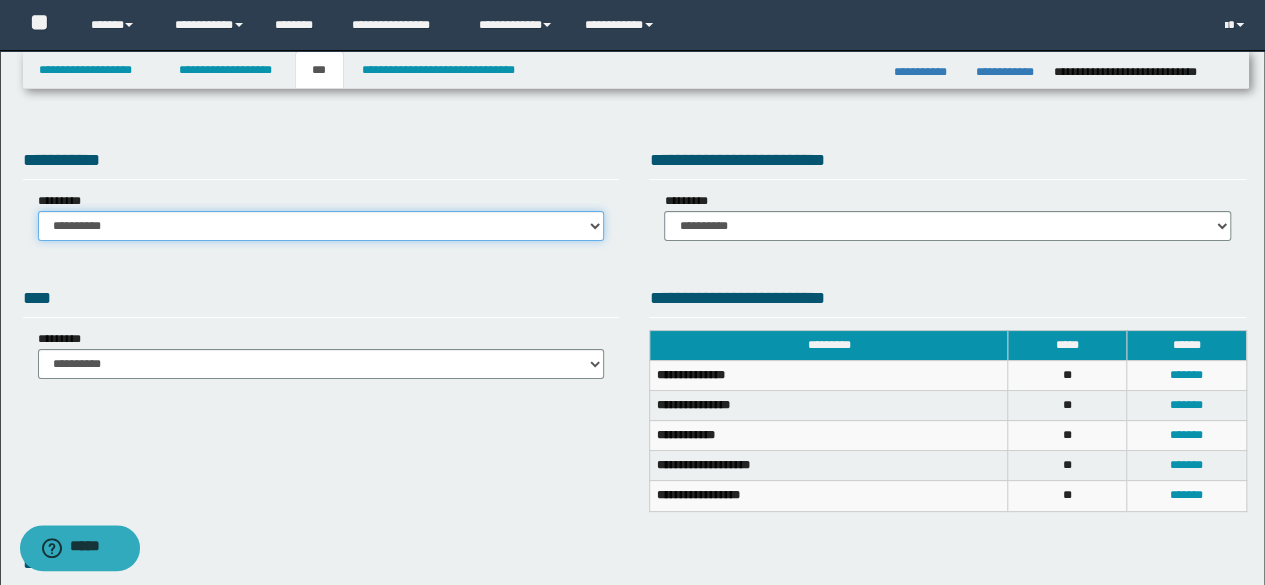 drag, startPoint x: 545, startPoint y: 228, endPoint x: 555, endPoint y: 235, distance: 12.206555 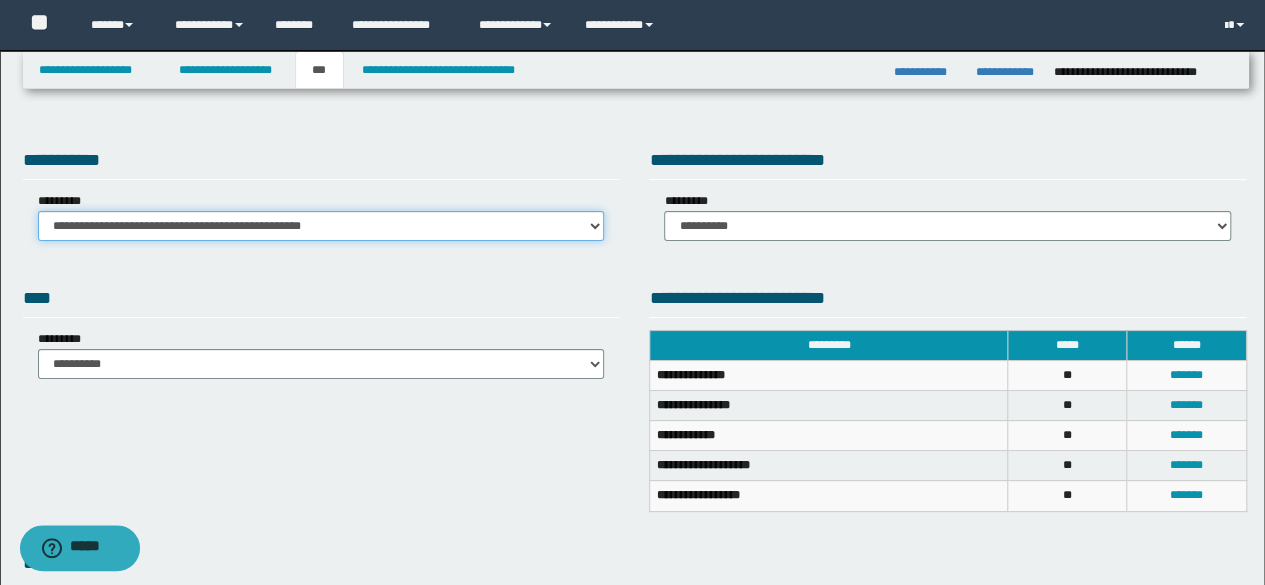 click on "**********" at bounding box center (321, 226) 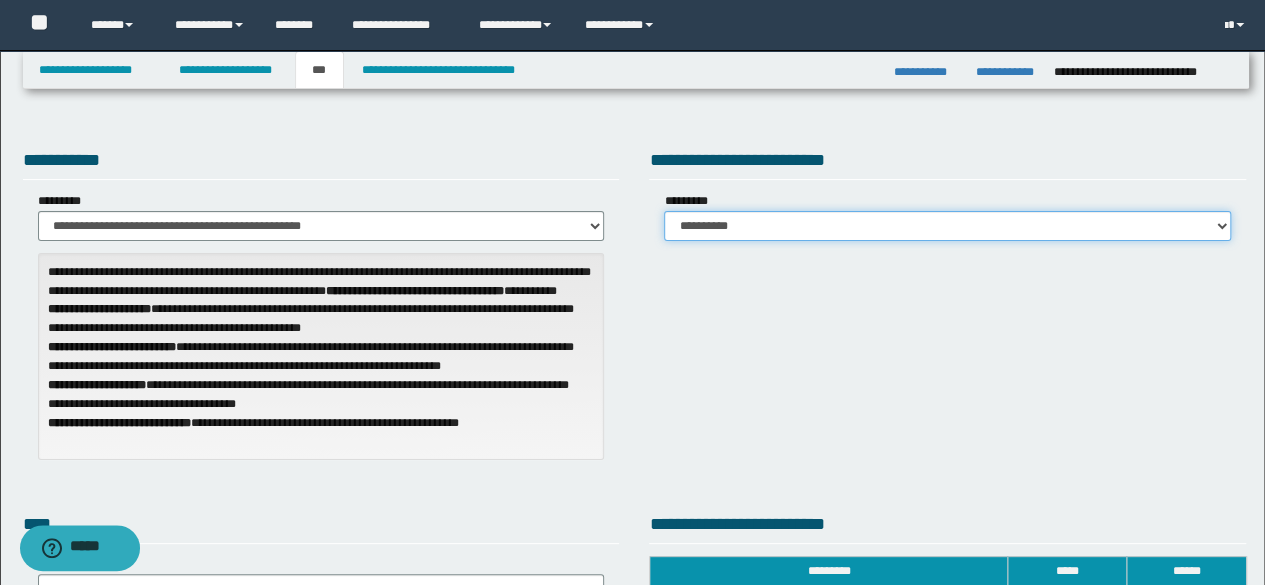 drag, startPoint x: 735, startPoint y: 214, endPoint x: 740, endPoint y: 237, distance: 23.537205 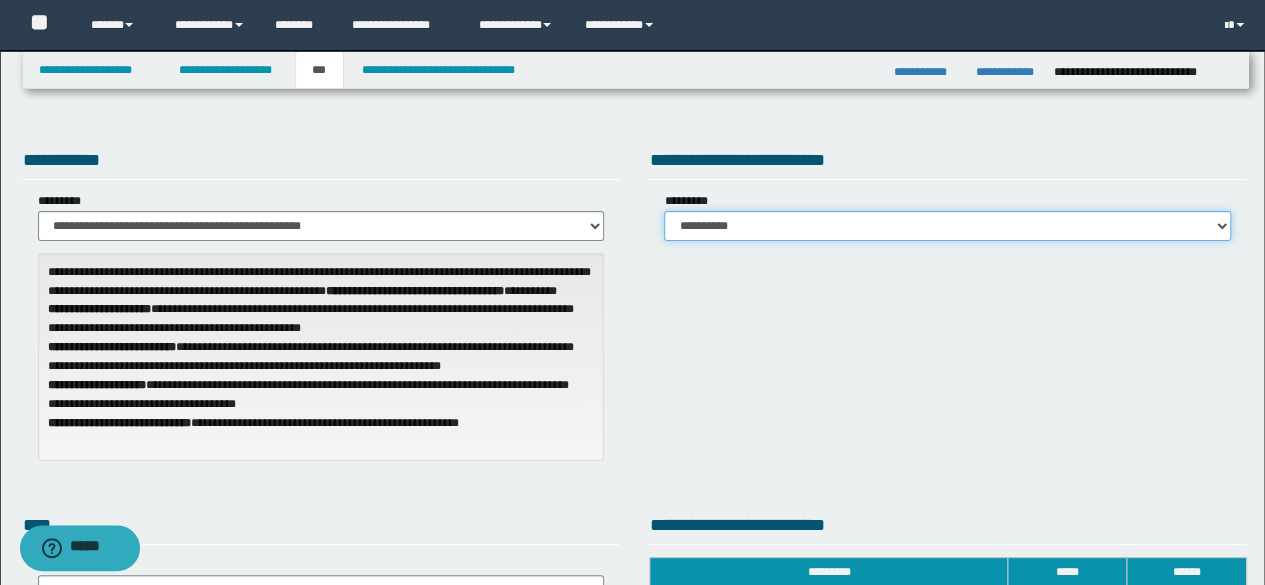 select on "*" 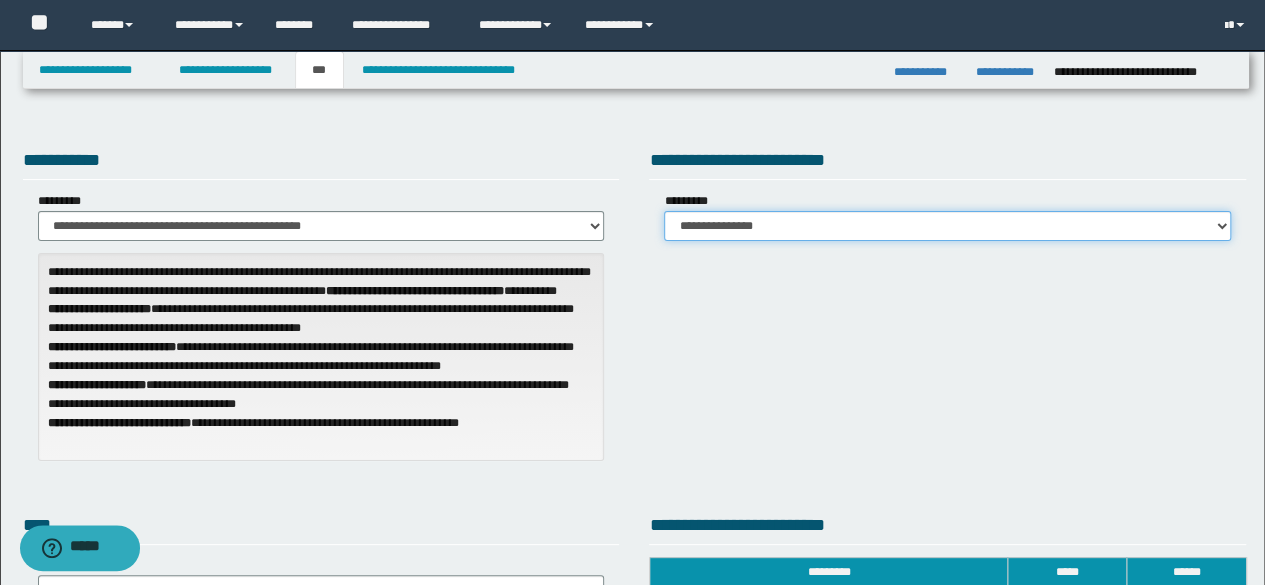 click on "**********" at bounding box center [947, 226] 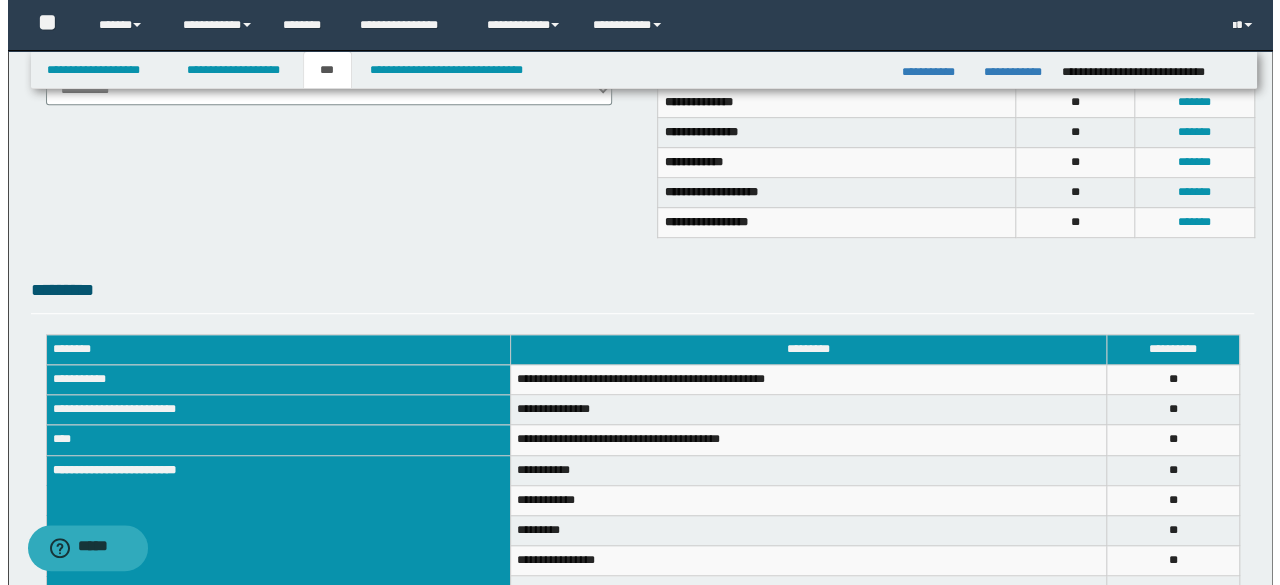 scroll, scrollTop: 400, scrollLeft: 0, axis: vertical 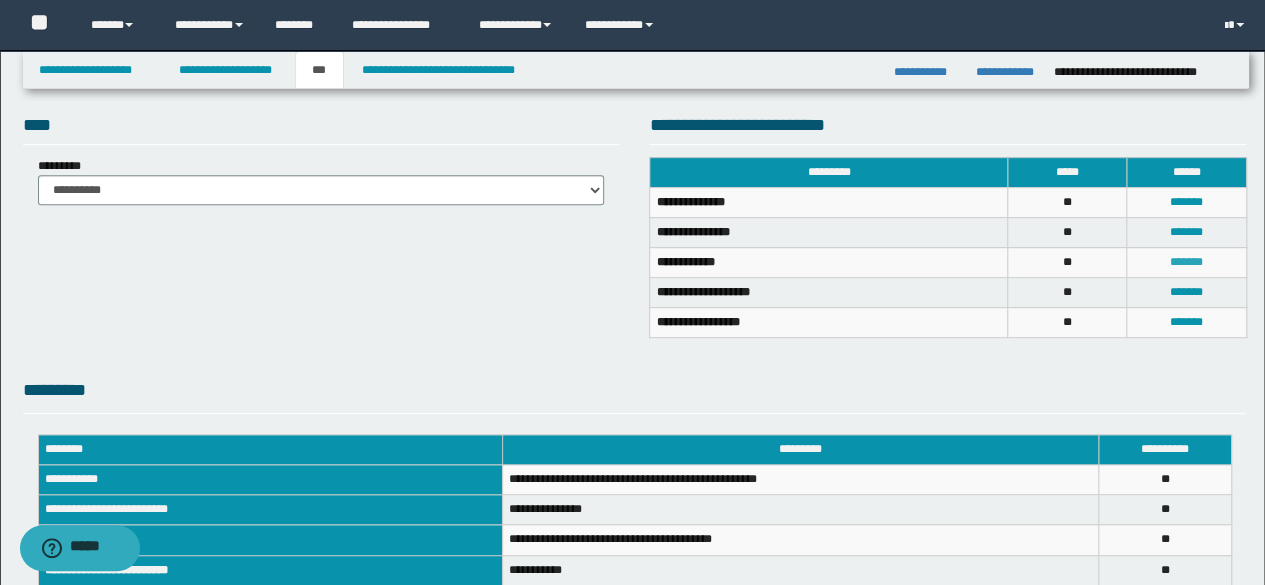 click on "*******" at bounding box center [1186, 262] 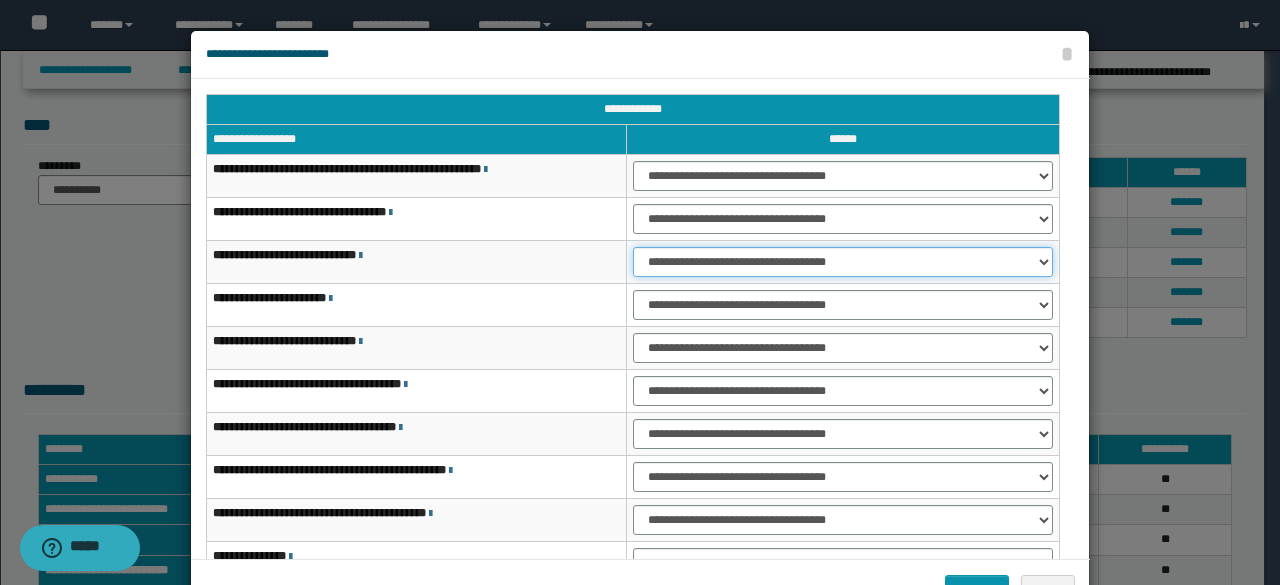 click on "**********" at bounding box center (843, 262) 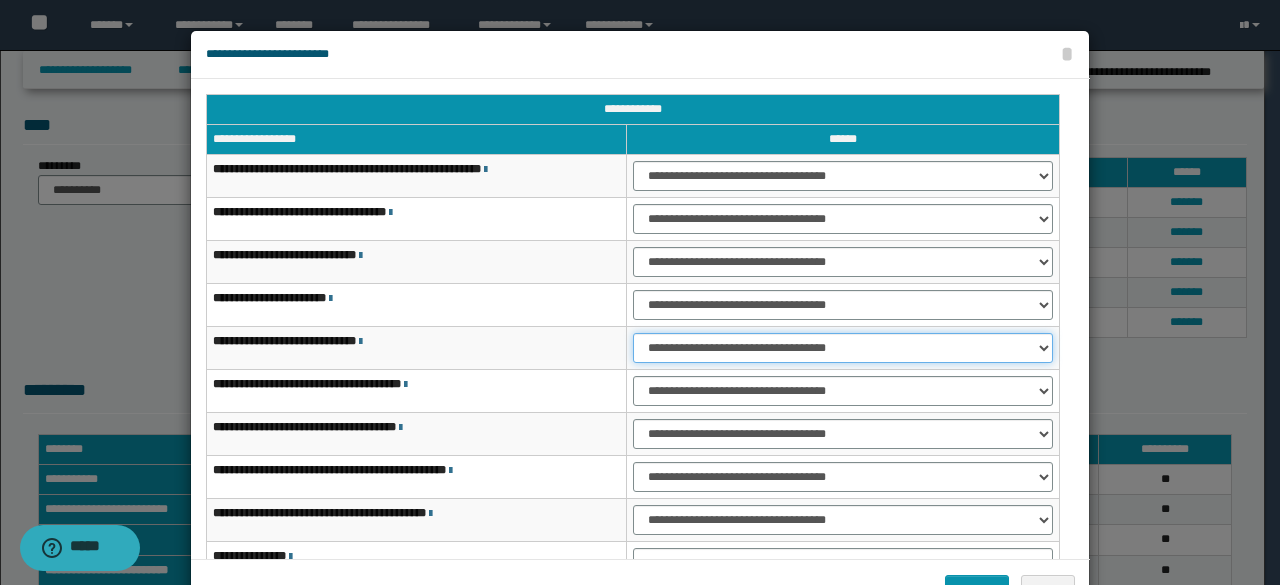 click on "**********" at bounding box center [843, 348] 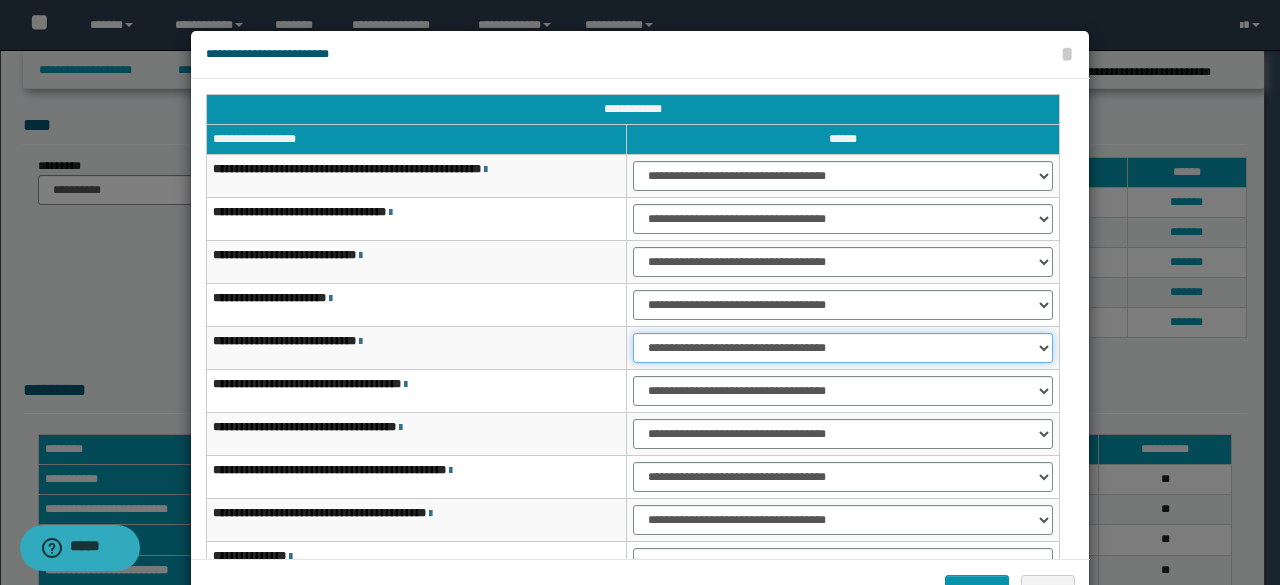 scroll, scrollTop: 116, scrollLeft: 0, axis: vertical 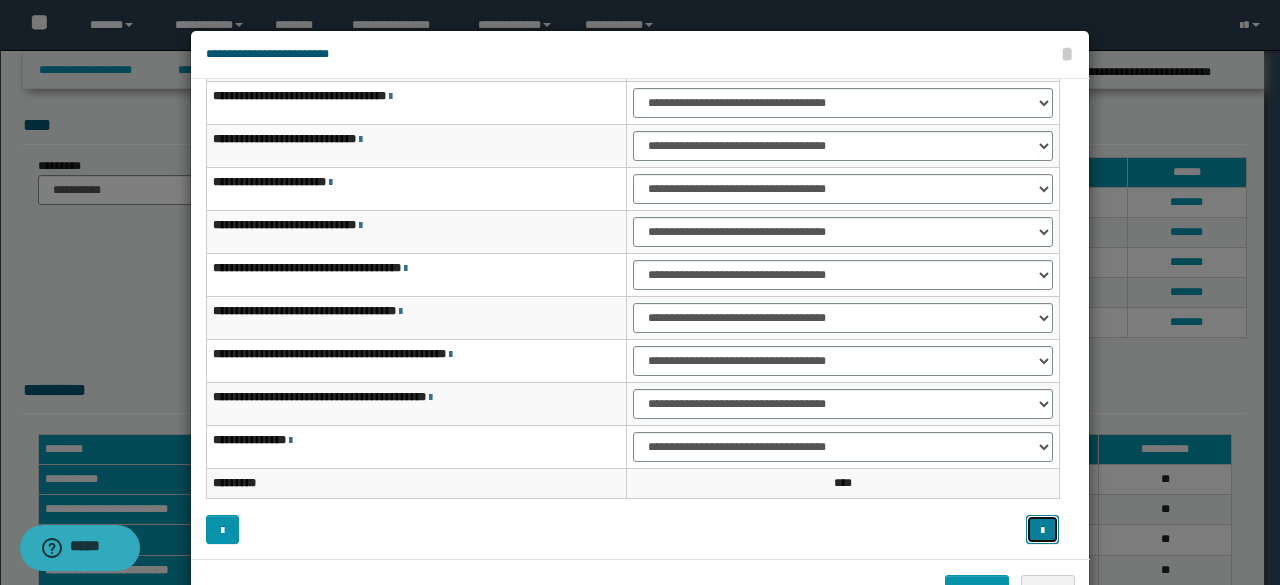 click at bounding box center [1042, 531] 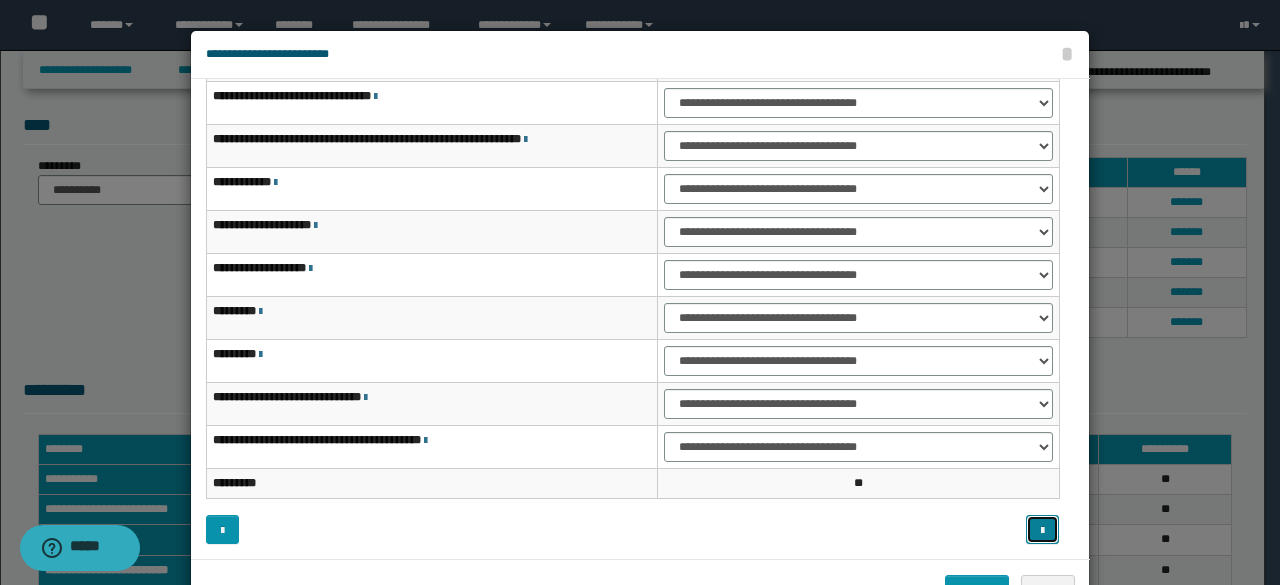 click at bounding box center (1042, 531) 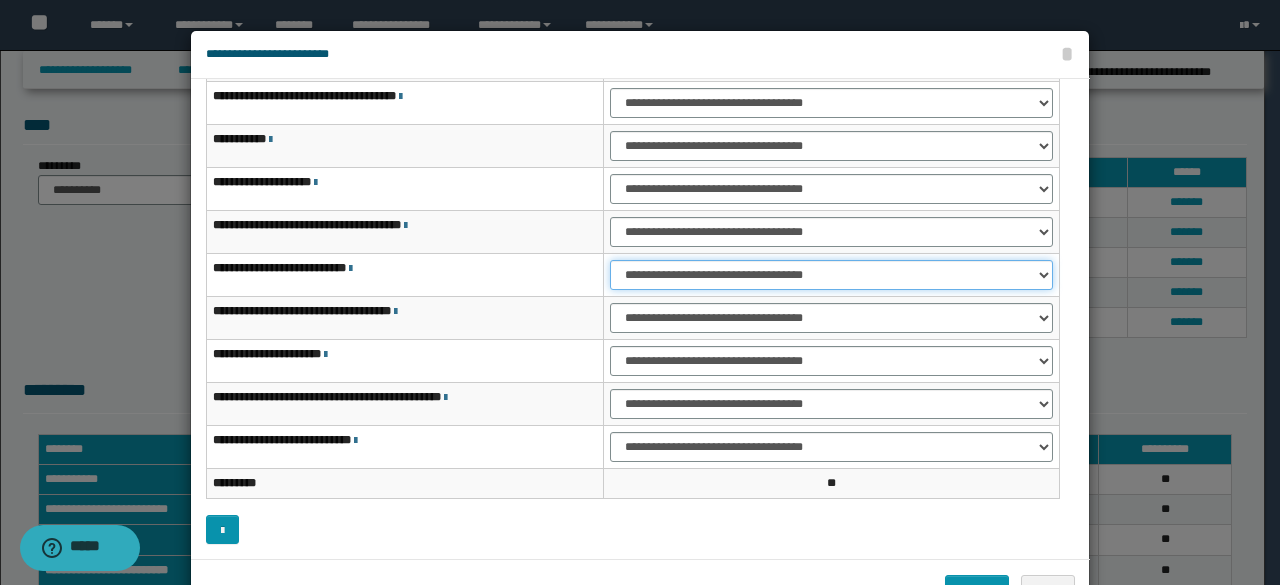 click on "**********" at bounding box center (831, 275) 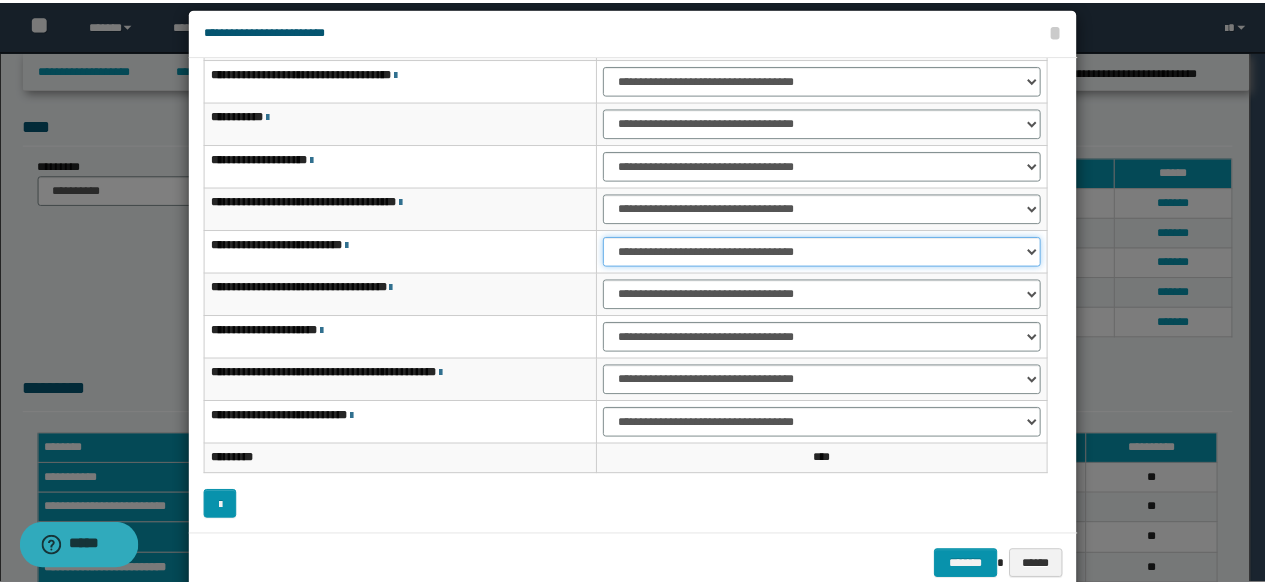 scroll, scrollTop: 64, scrollLeft: 0, axis: vertical 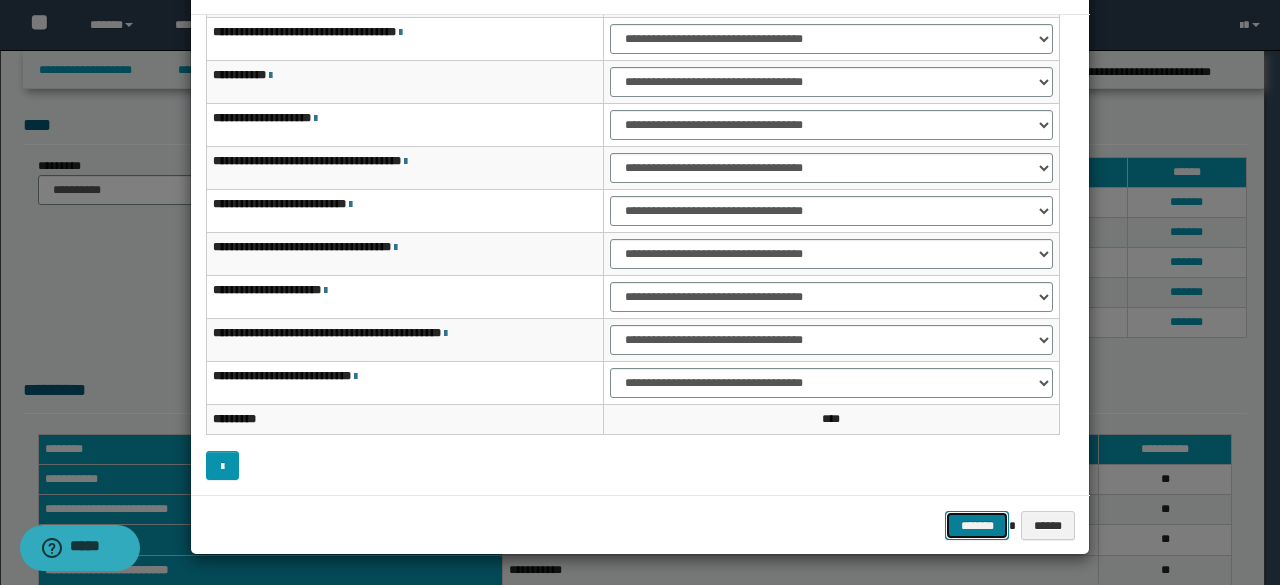 click on "*******" at bounding box center [977, 525] 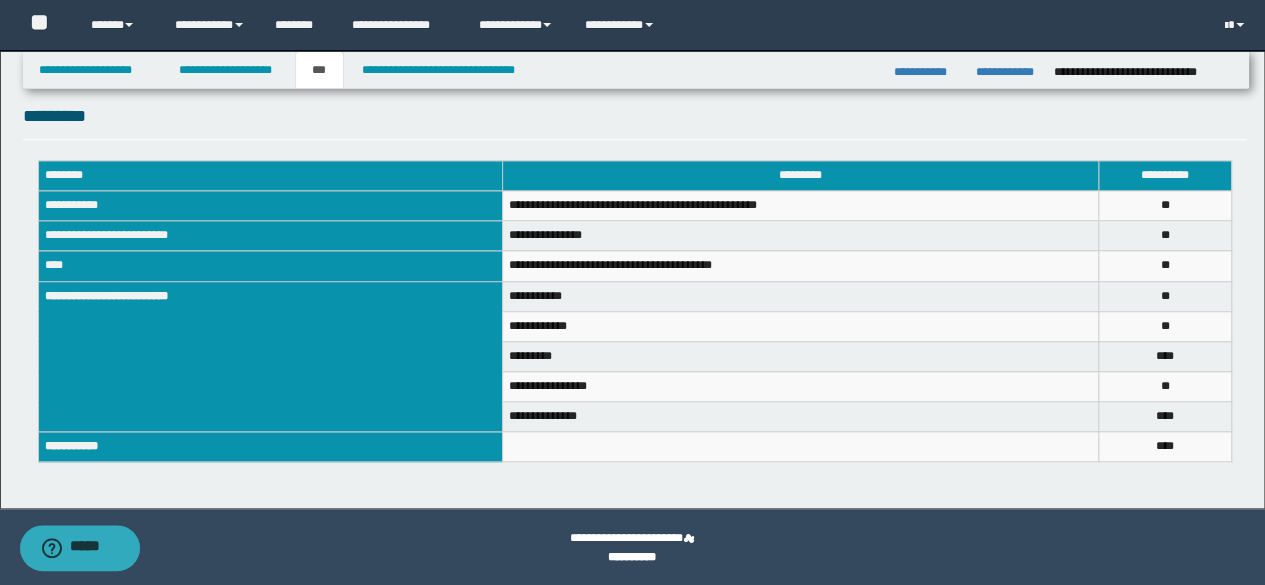 scroll, scrollTop: 675, scrollLeft: 0, axis: vertical 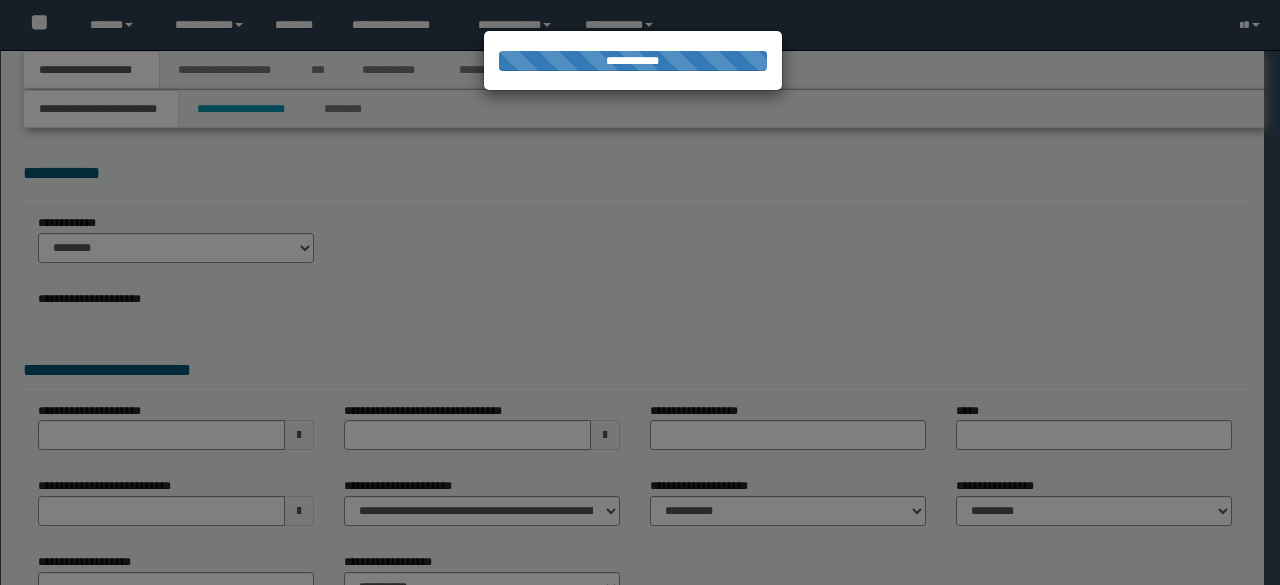 select on "*" 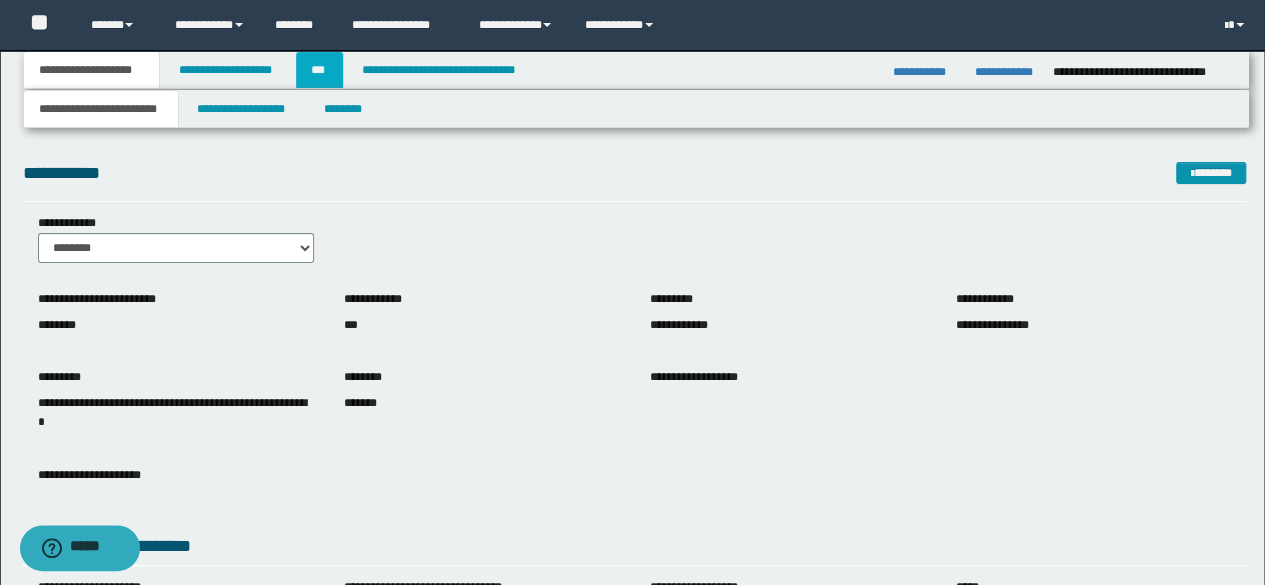 click on "***" at bounding box center [319, 70] 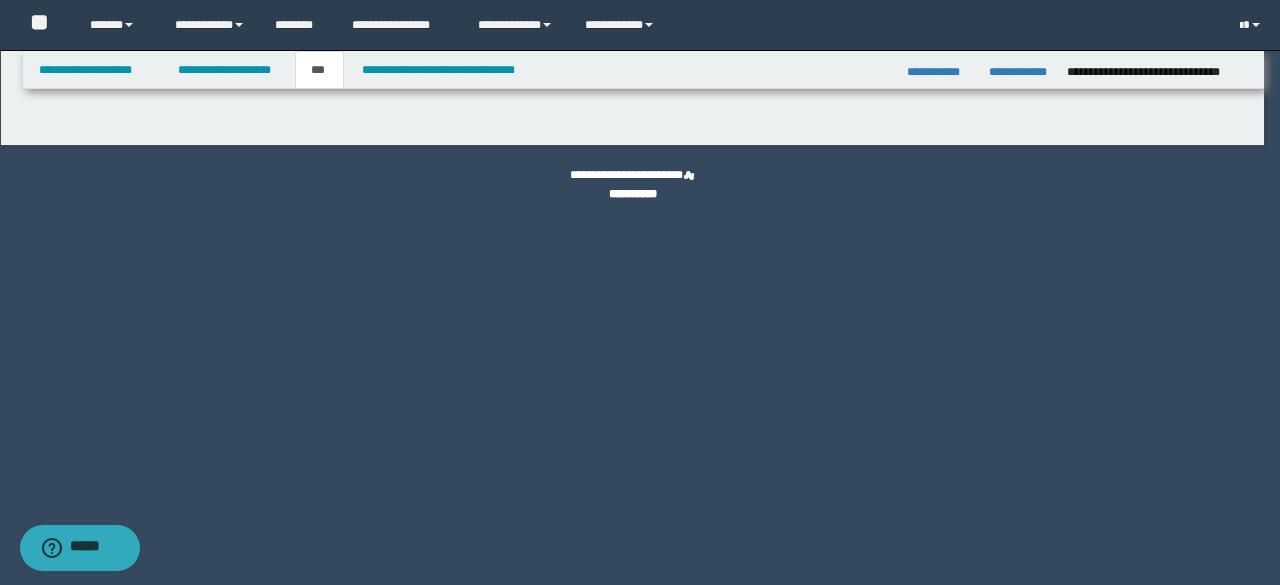 select on "*" 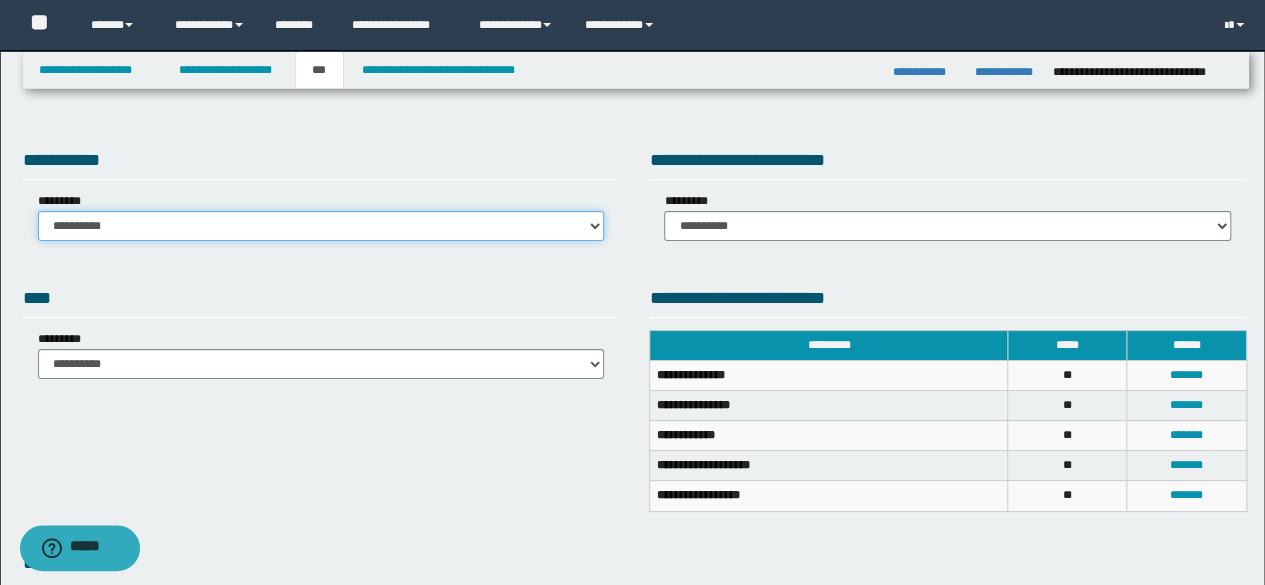 drag, startPoint x: 532, startPoint y: 220, endPoint x: 532, endPoint y: 235, distance: 15 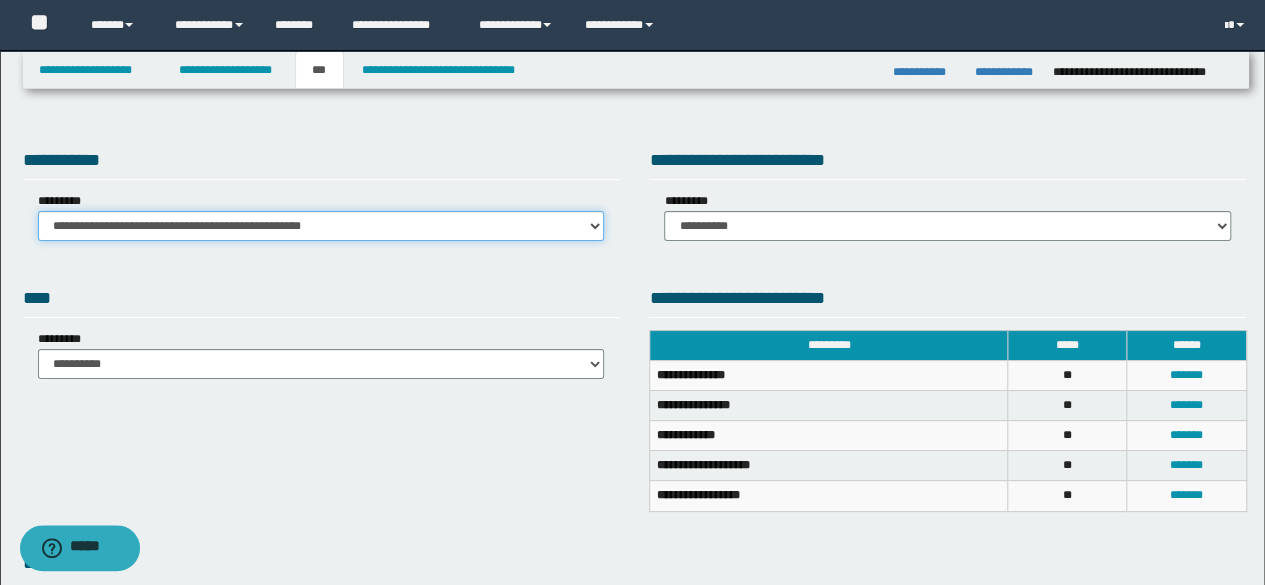click on "**********" at bounding box center [321, 226] 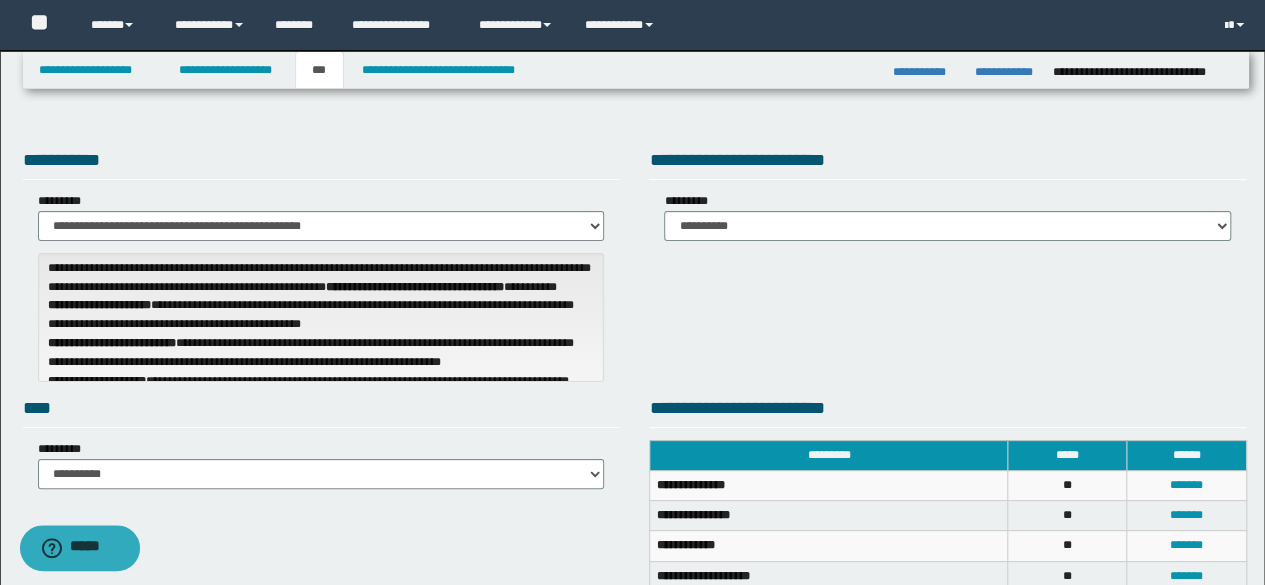 click on "*********" at bounding box center (689, 201) 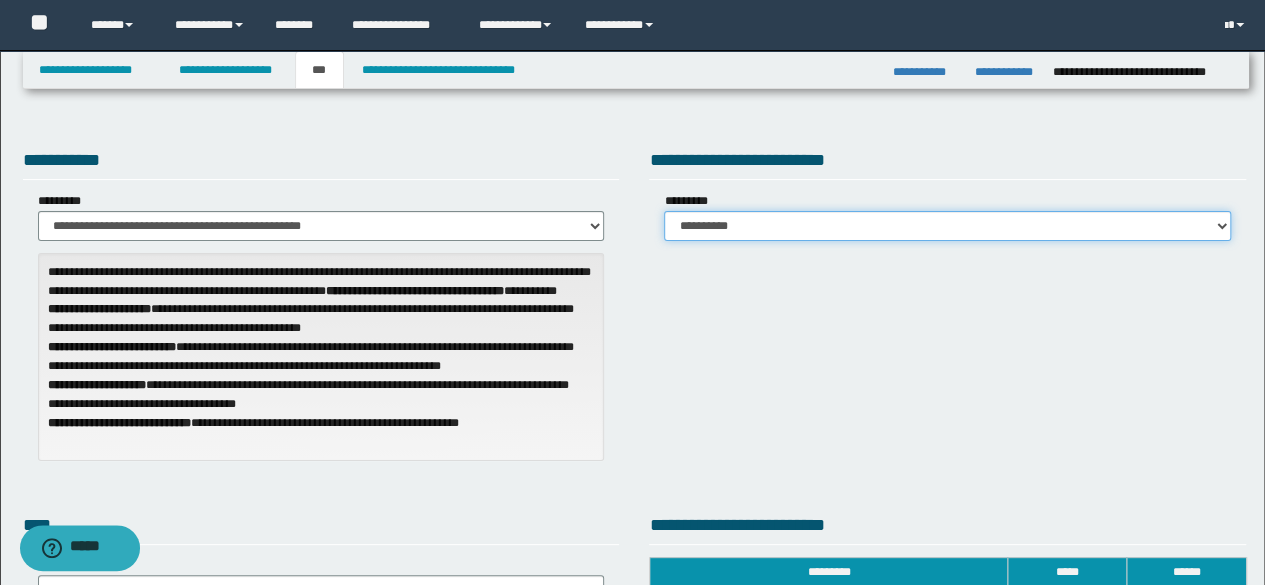 drag, startPoint x: 714, startPoint y: 224, endPoint x: 717, endPoint y: 239, distance: 15.297058 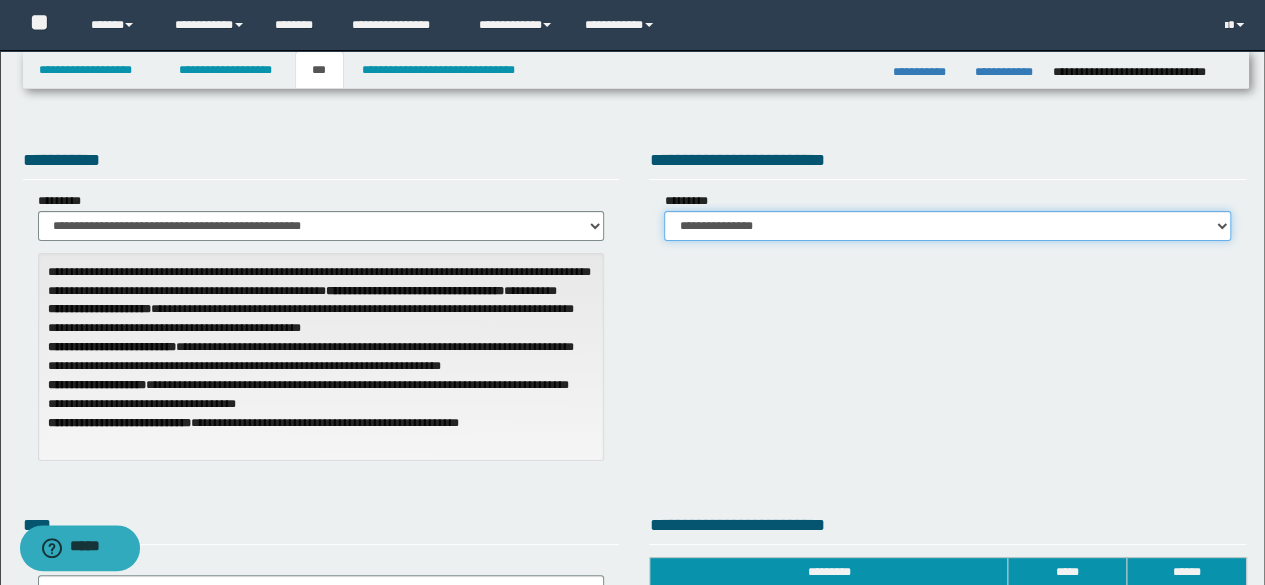 click on "**********" at bounding box center [947, 226] 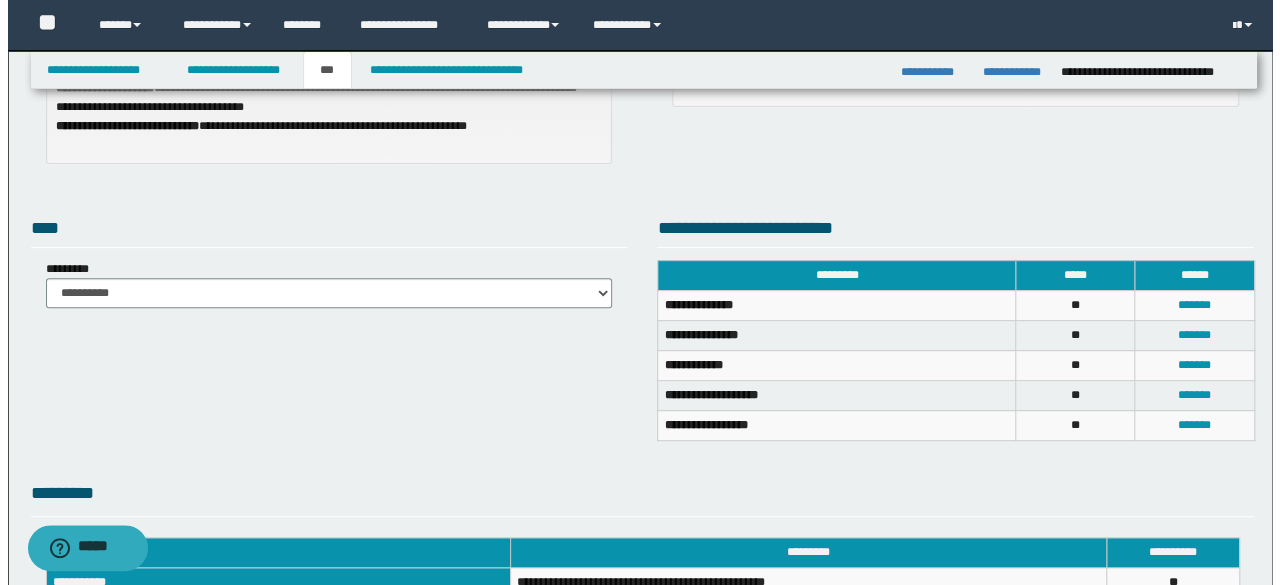 scroll, scrollTop: 300, scrollLeft: 0, axis: vertical 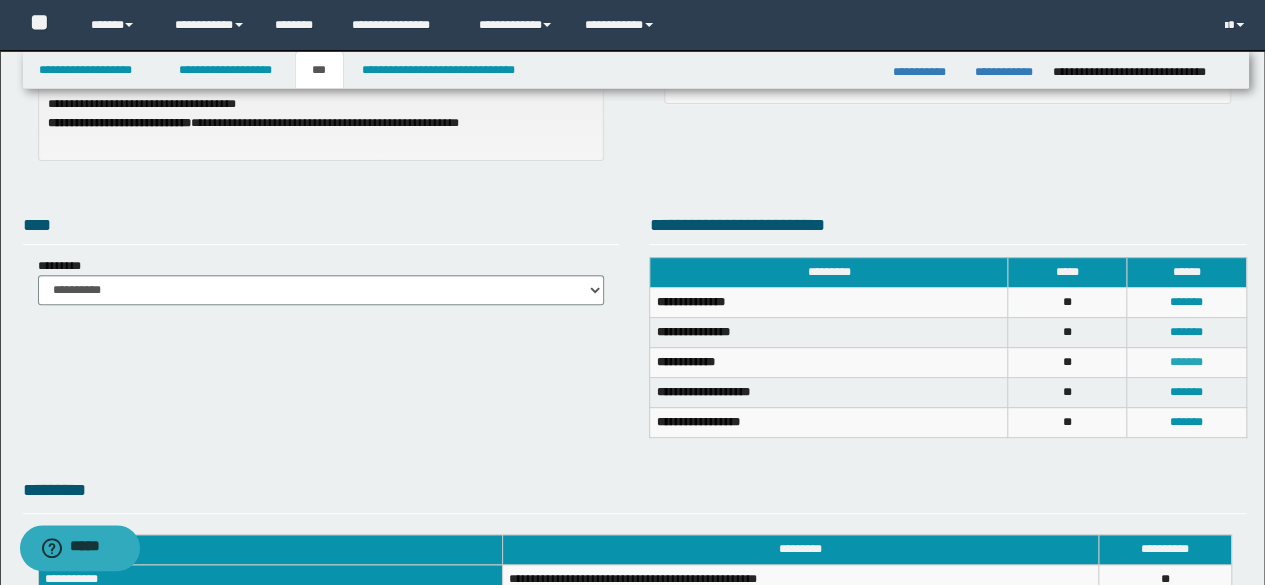 click on "*******" at bounding box center (1186, 362) 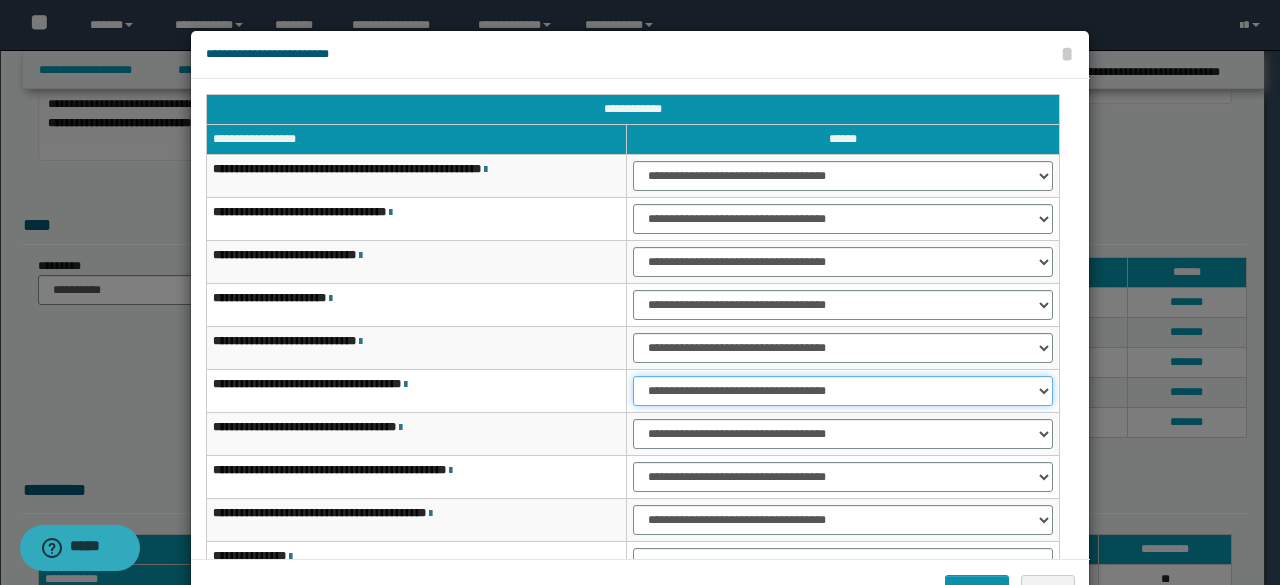 drag, startPoint x: 666, startPoint y: 383, endPoint x: 666, endPoint y: 401, distance: 18 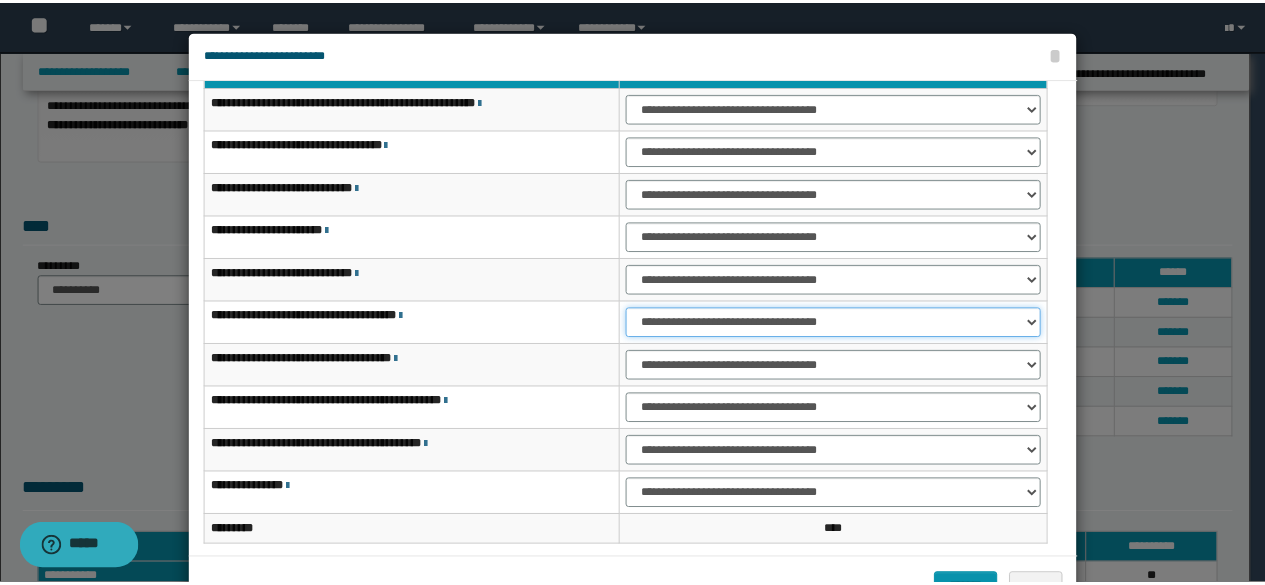 scroll, scrollTop: 116, scrollLeft: 0, axis: vertical 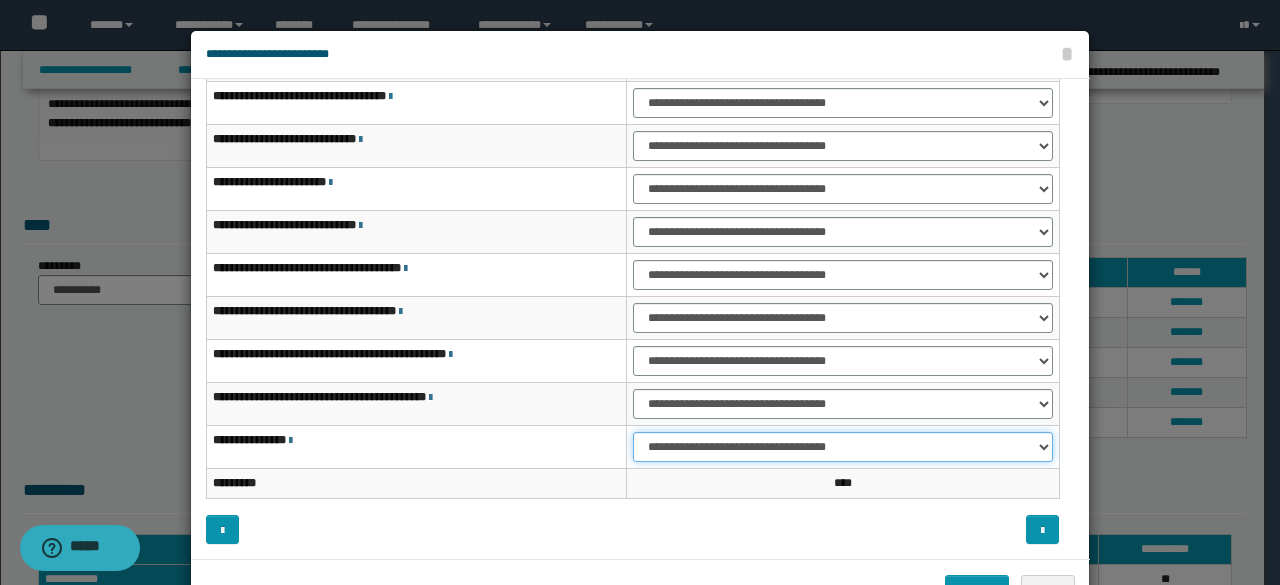 click on "**********" at bounding box center [843, 447] 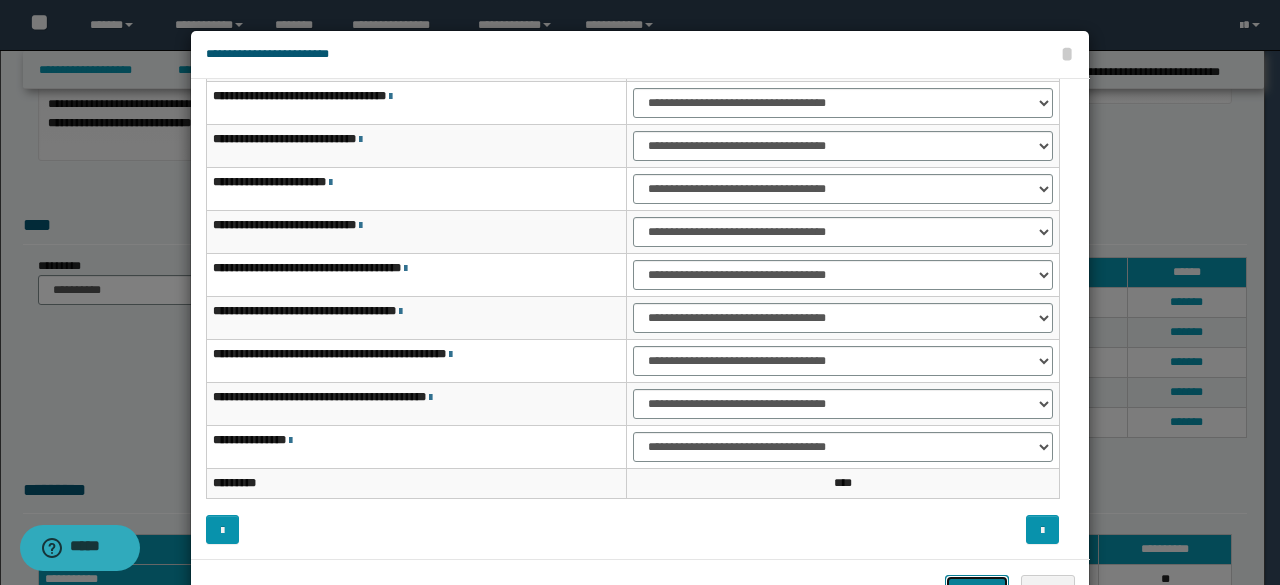 click on "*******" at bounding box center [977, 589] 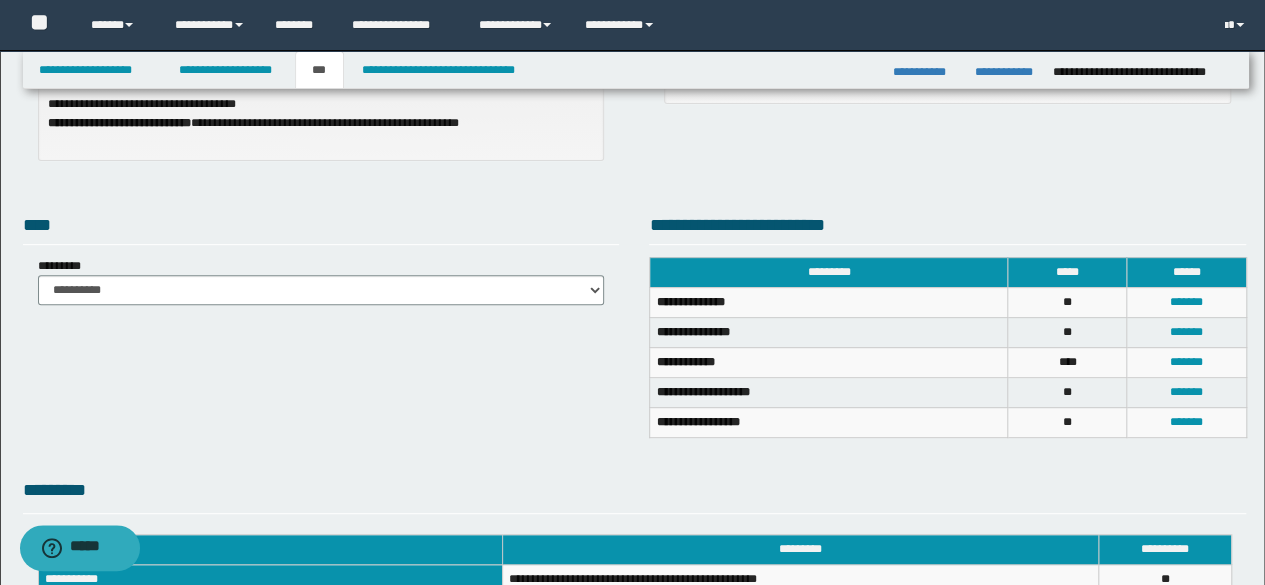 scroll, scrollTop: 675, scrollLeft: 0, axis: vertical 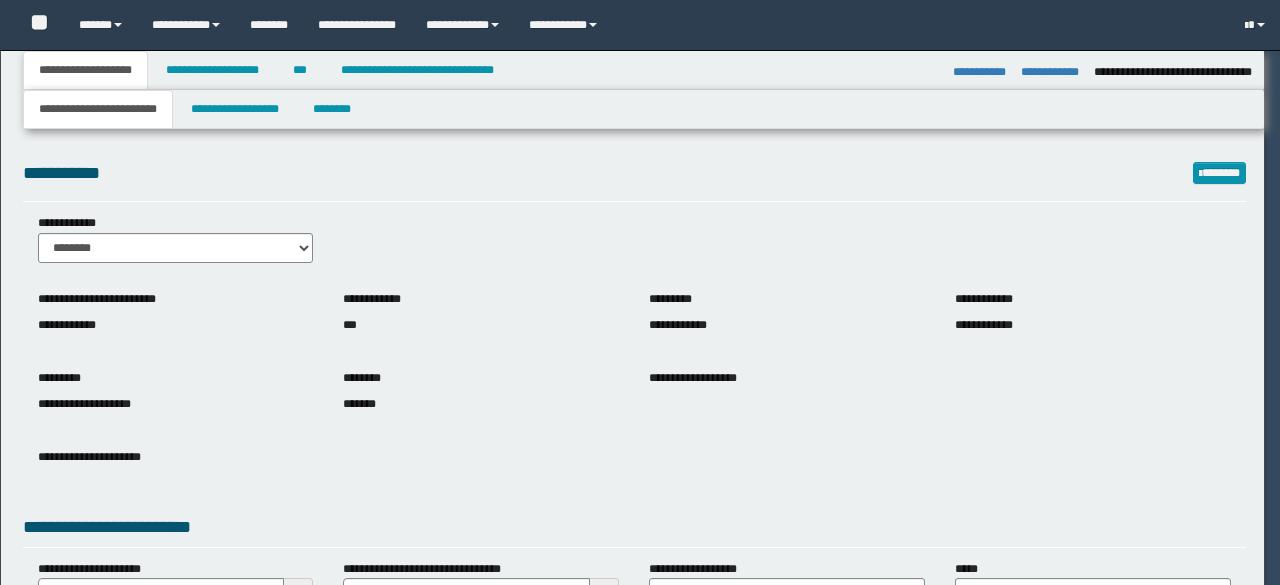 select on "*" 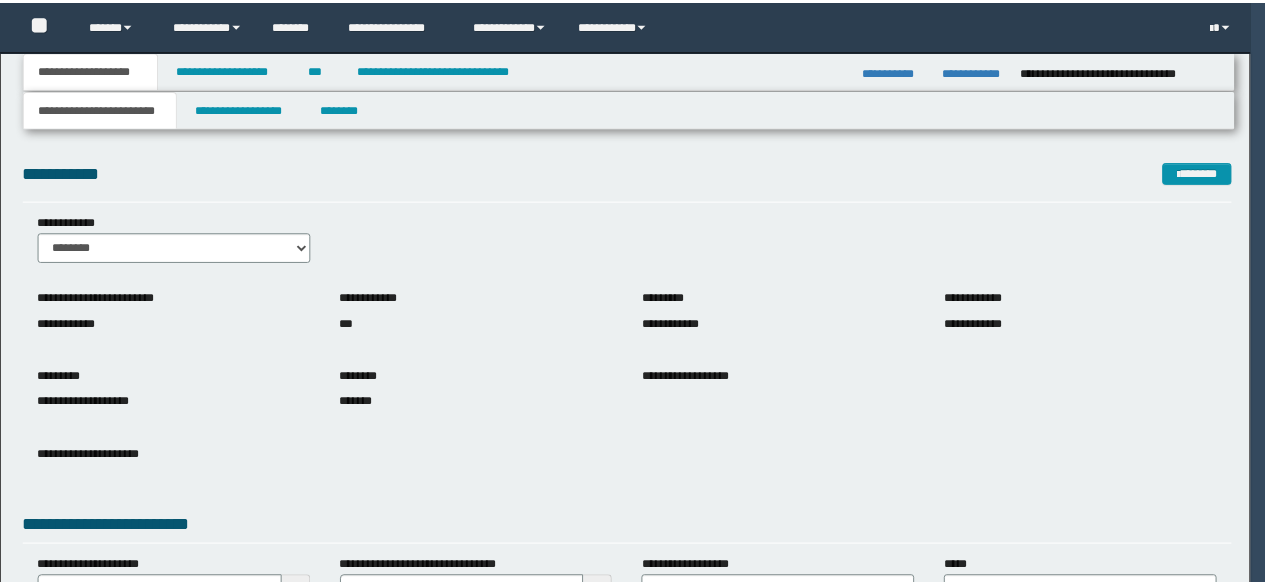 scroll, scrollTop: 0, scrollLeft: 0, axis: both 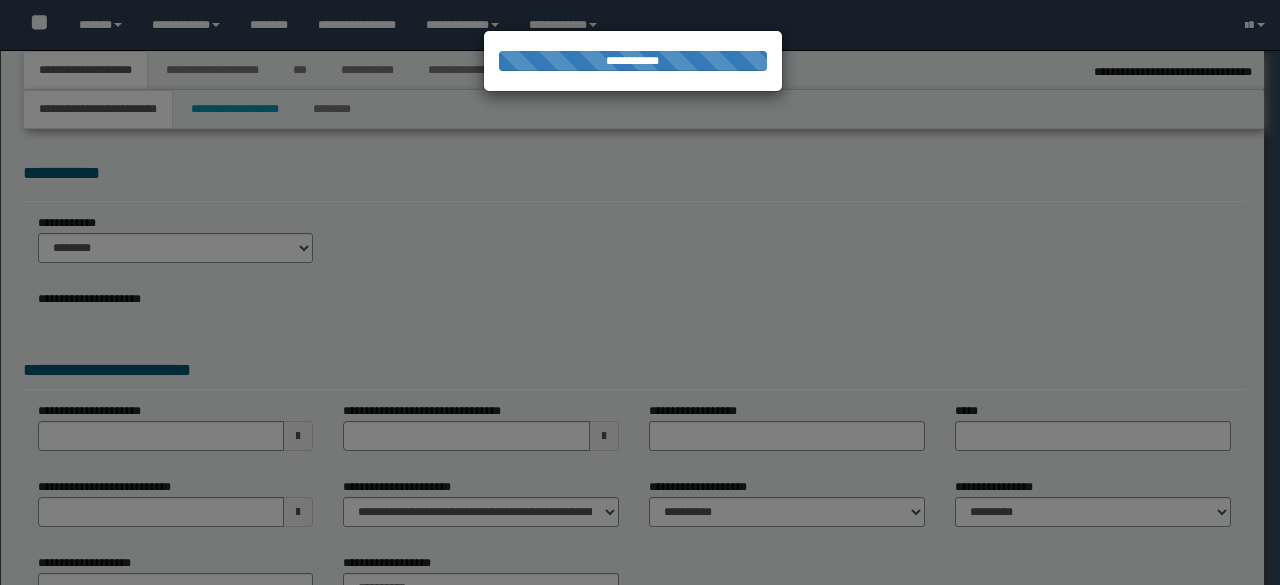 select on "*" 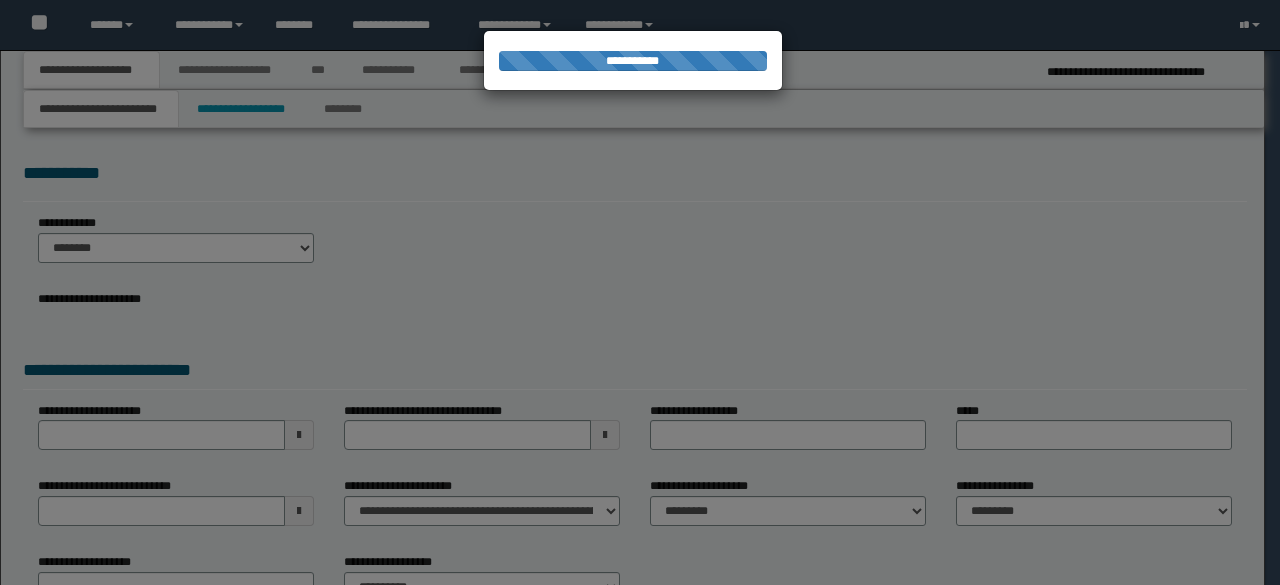 scroll, scrollTop: 0, scrollLeft: 0, axis: both 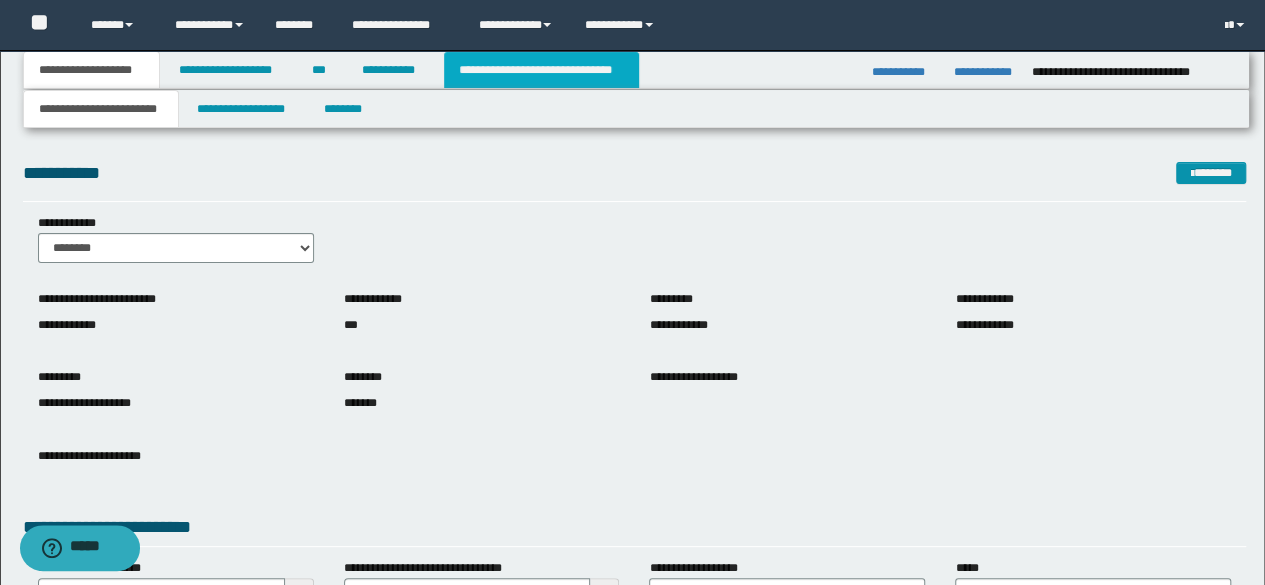 click on "**********" at bounding box center (541, 70) 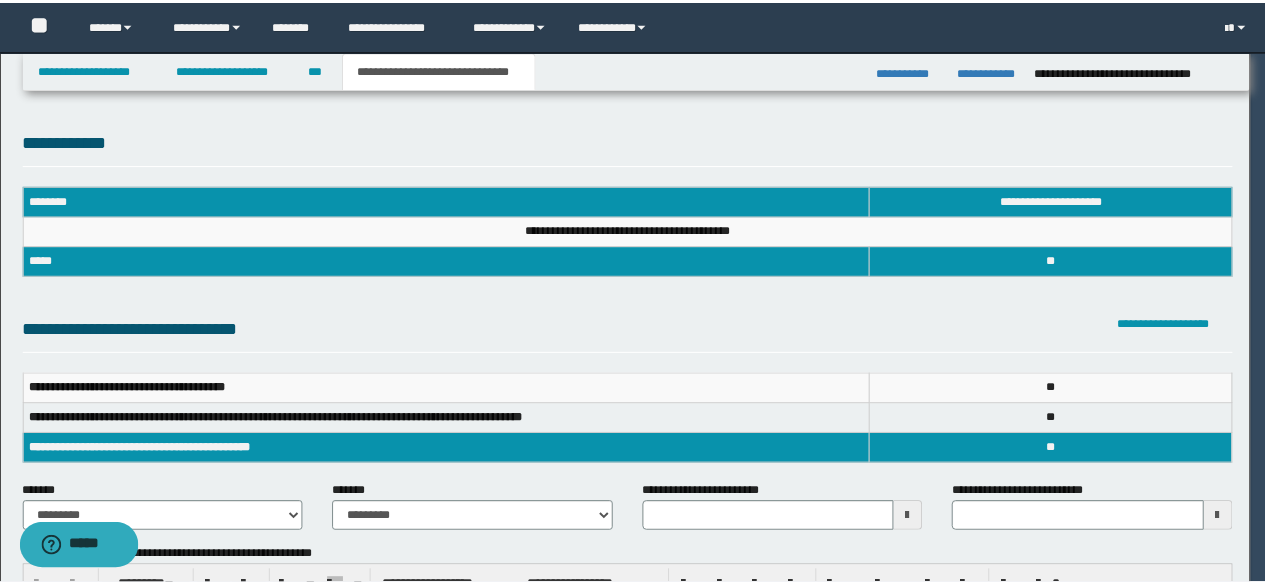 scroll, scrollTop: 0, scrollLeft: 0, axis: both 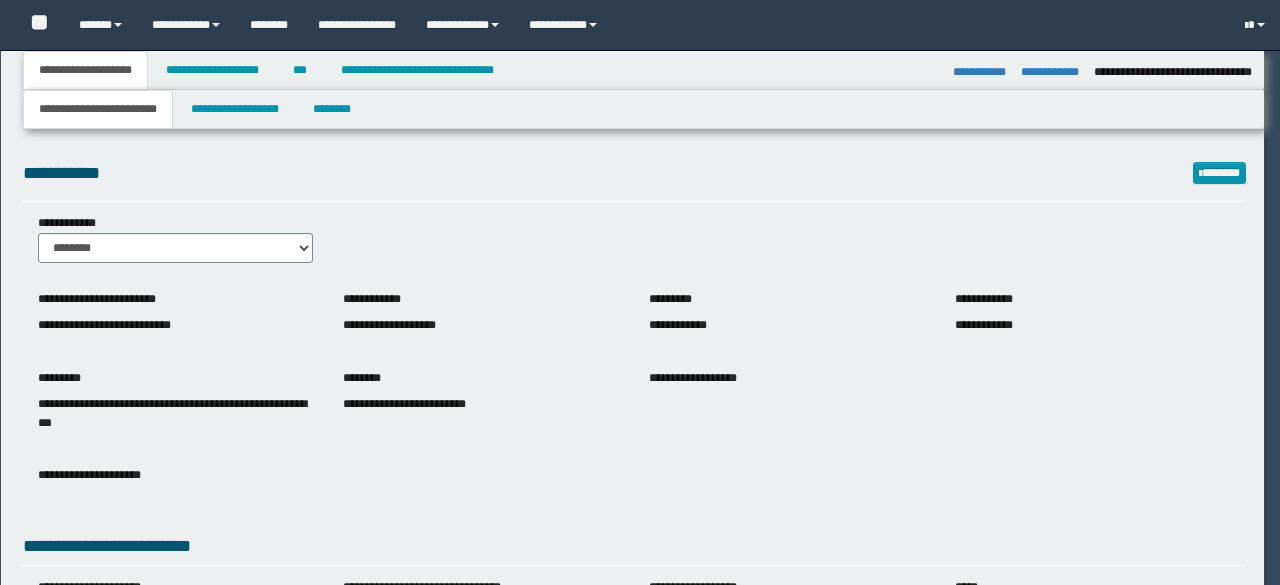 select on "*" 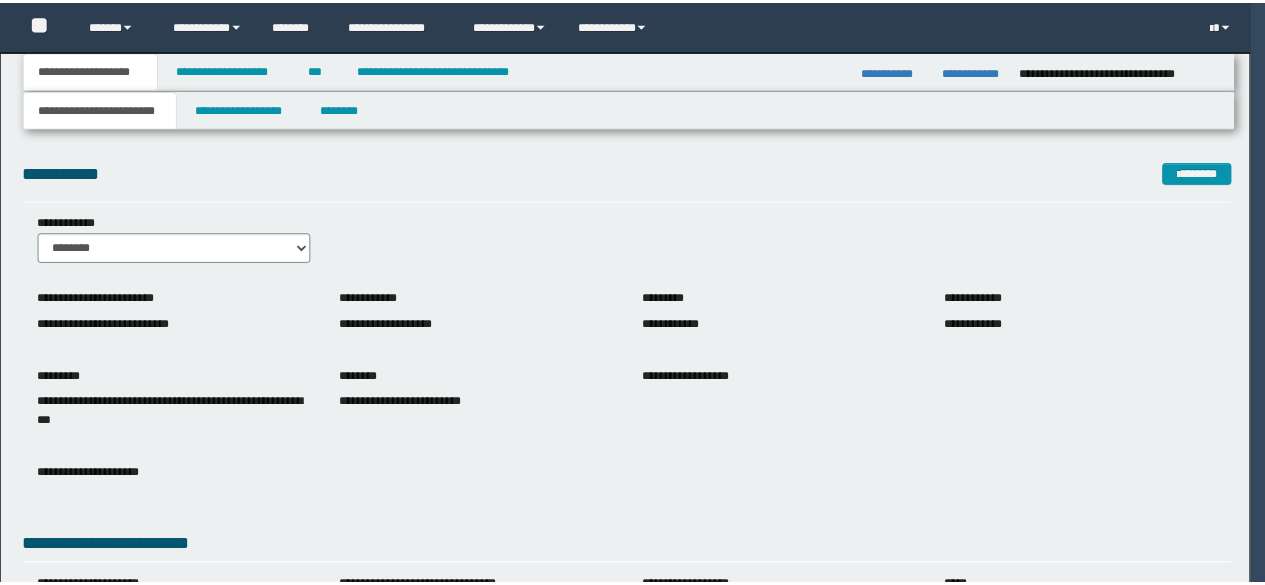 scroll, scrollTop: 0, scrollLeft: 0, axis: both 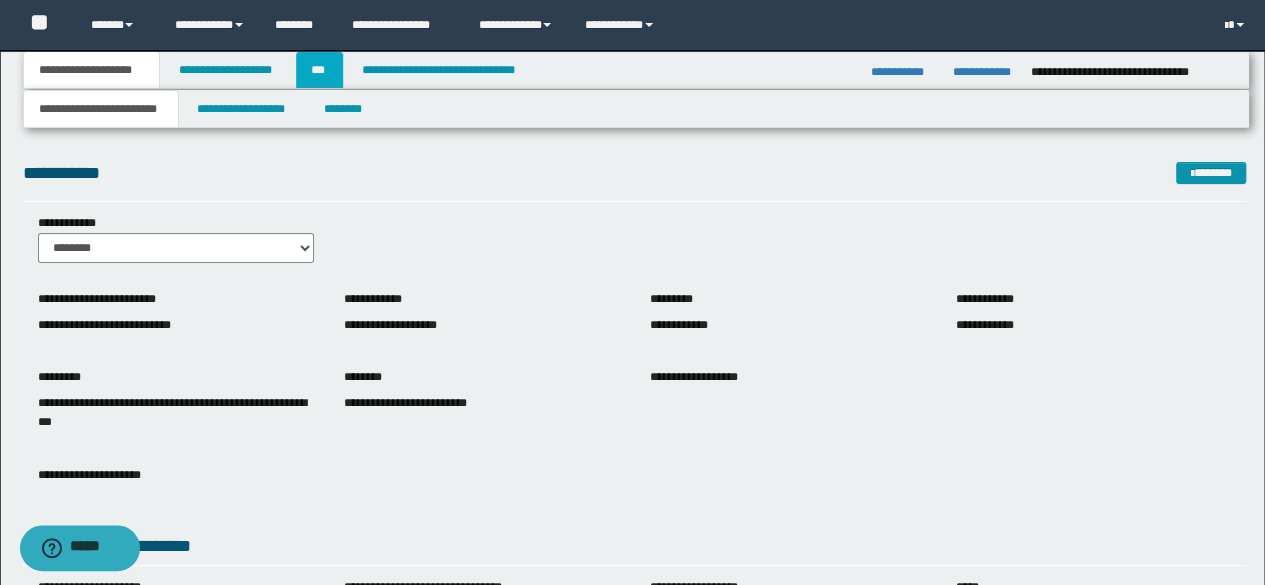 click on "***" at bounding box center (319, 70) 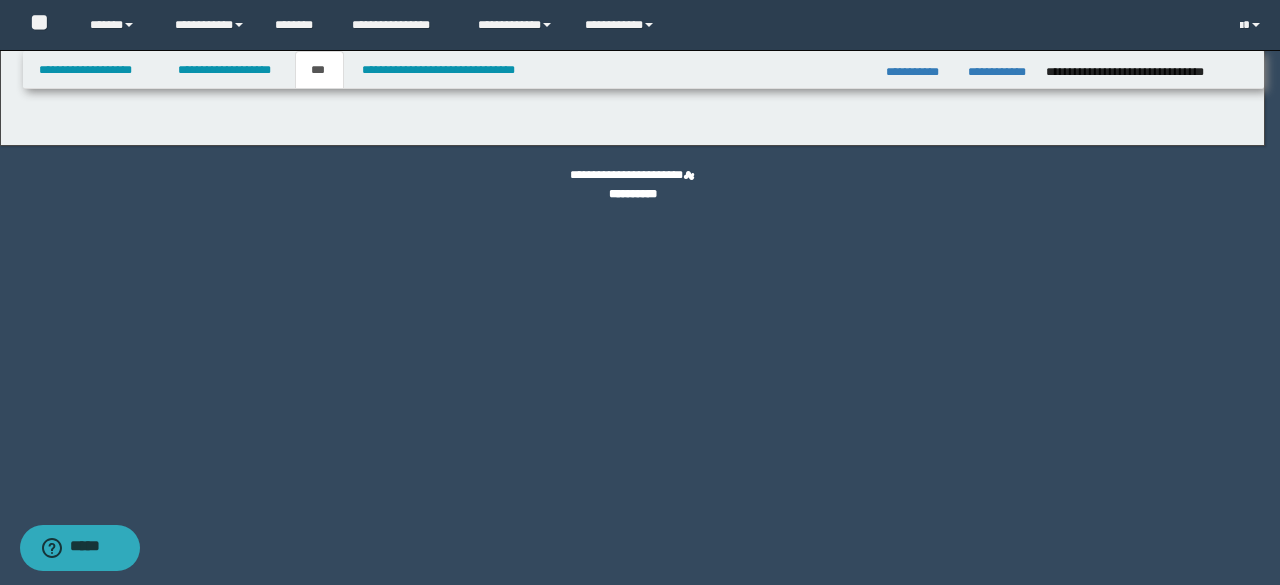 select on "***" 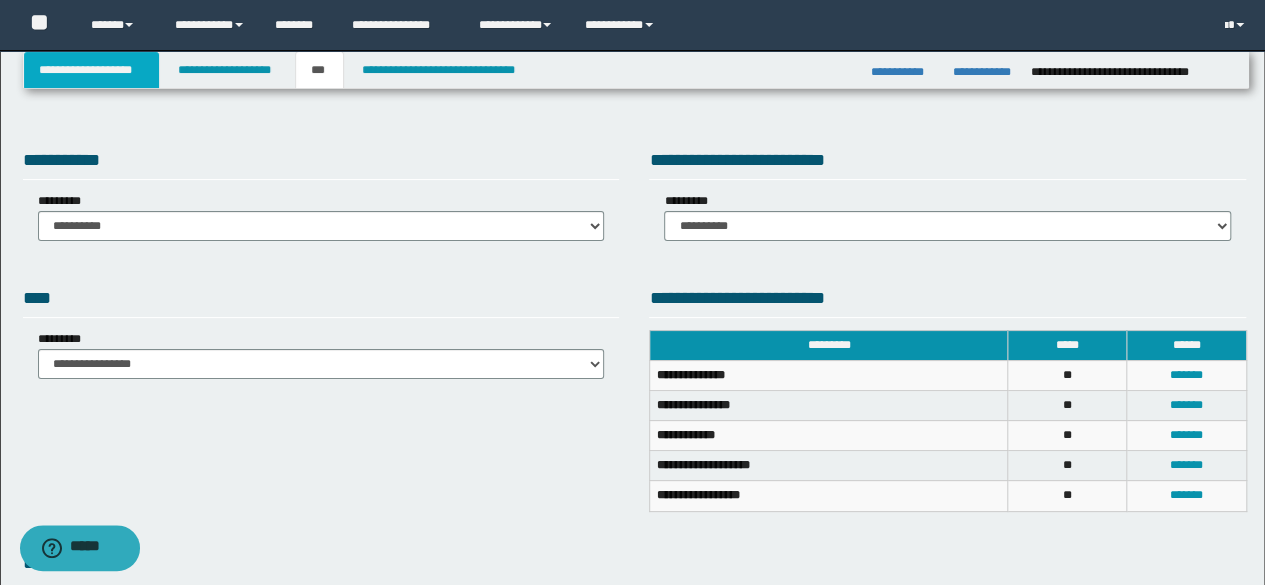 click on "**********" at bounding box center (92, 70) 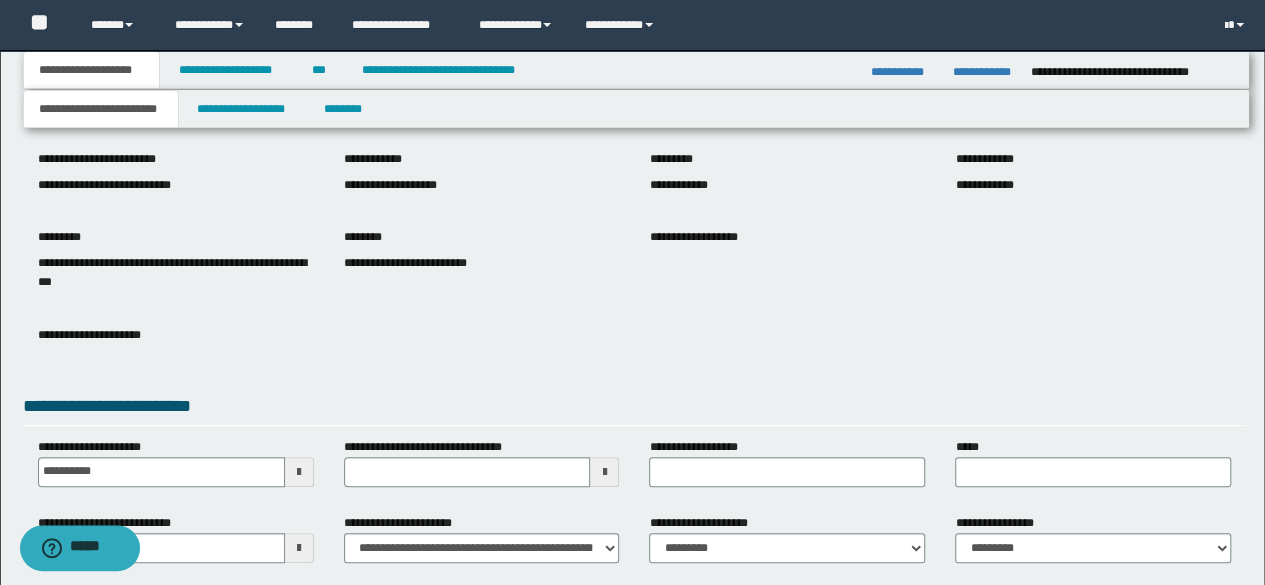 scroll, scrollTop: 300, scrollLeft: 0, axis: vertical 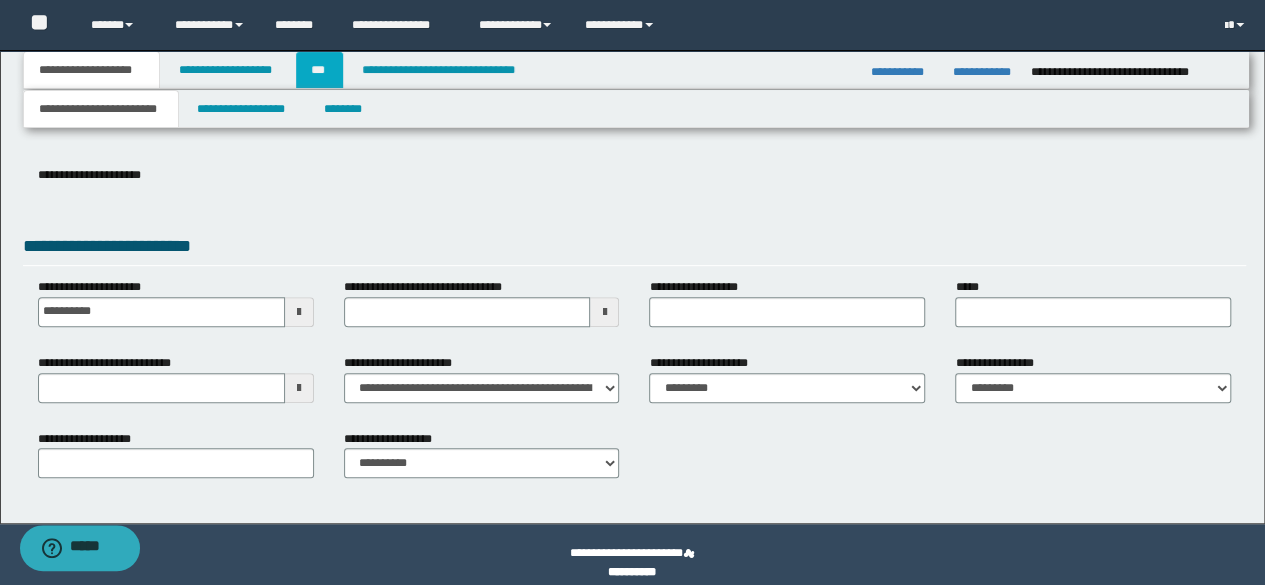 click on "***" at bounding box center [319, 70] 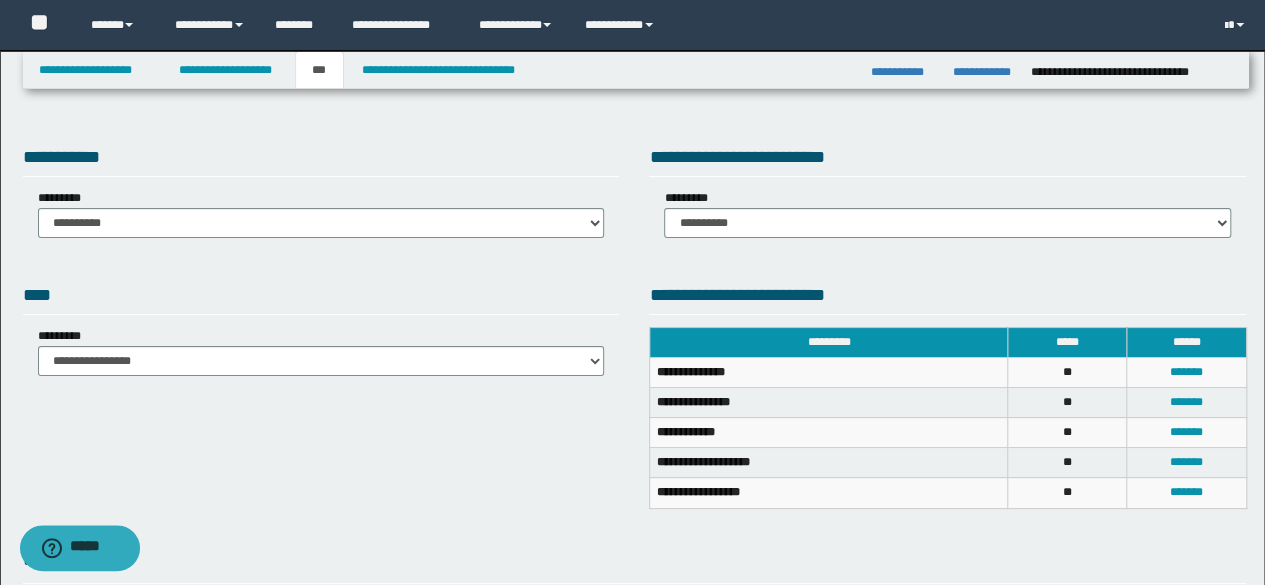 scroll, scrollTop: 0, scrollLeft: 0, axis: both 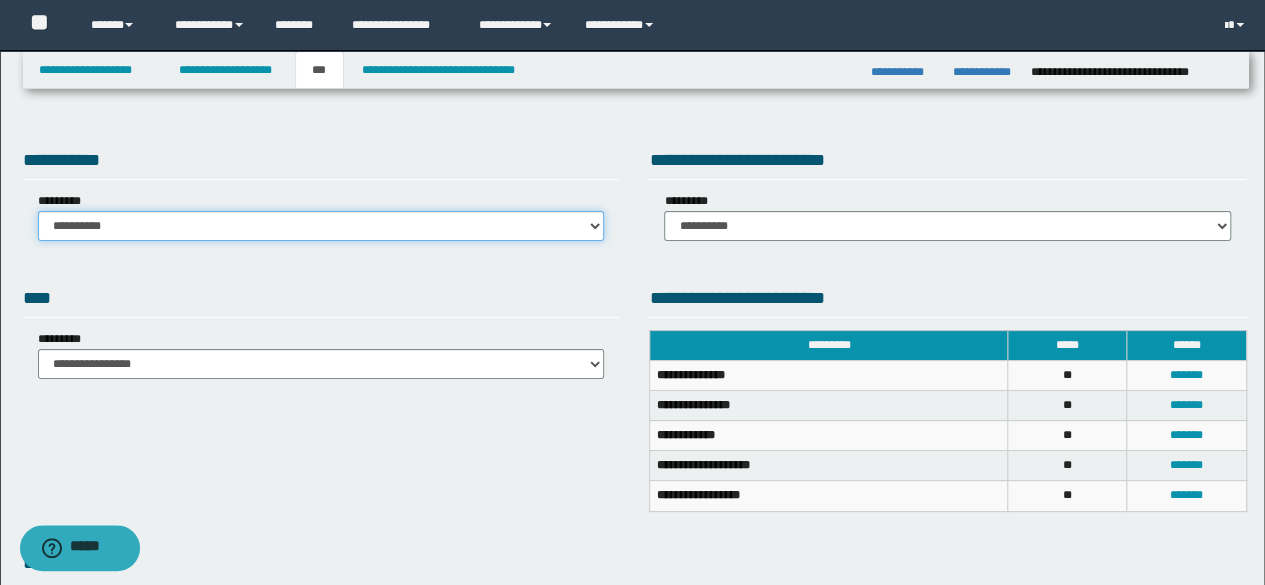 click on "**********" at bounding box center [321, 226] 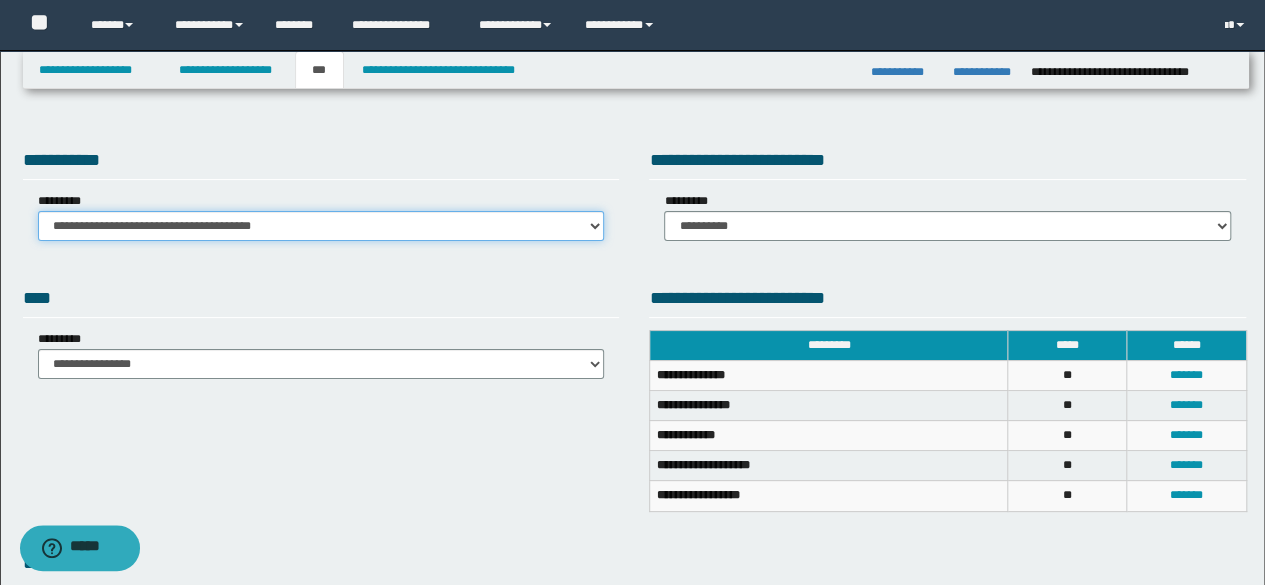 click on "**********" at bounding box center [321, 226] 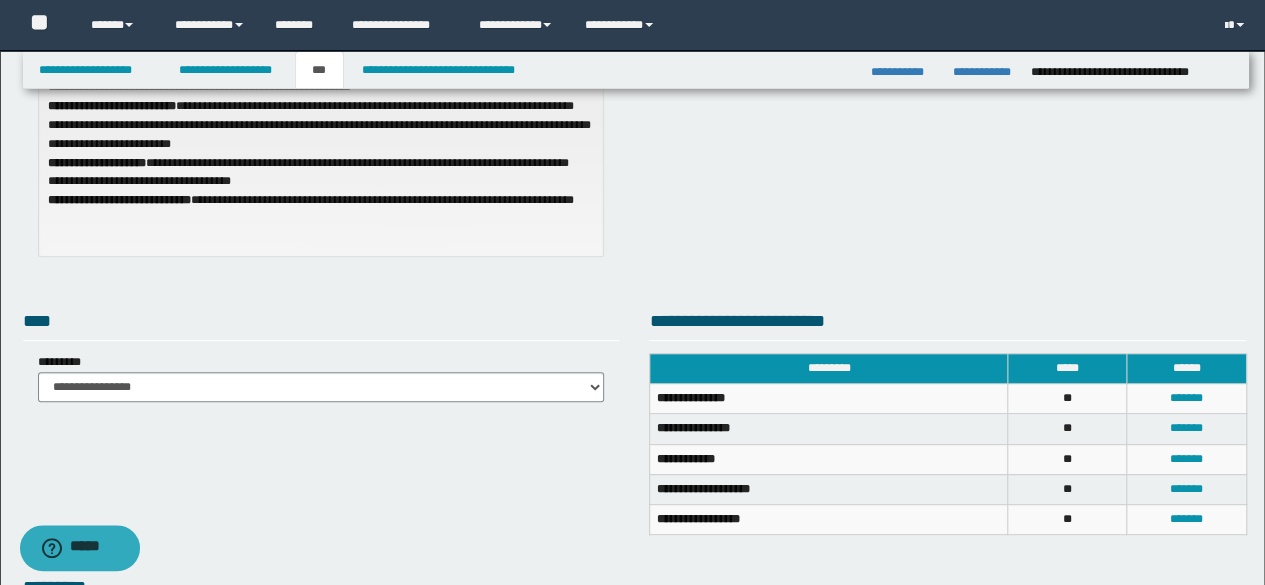 scroll, scrollTop: 0, scrollLeft: 0, axis: both 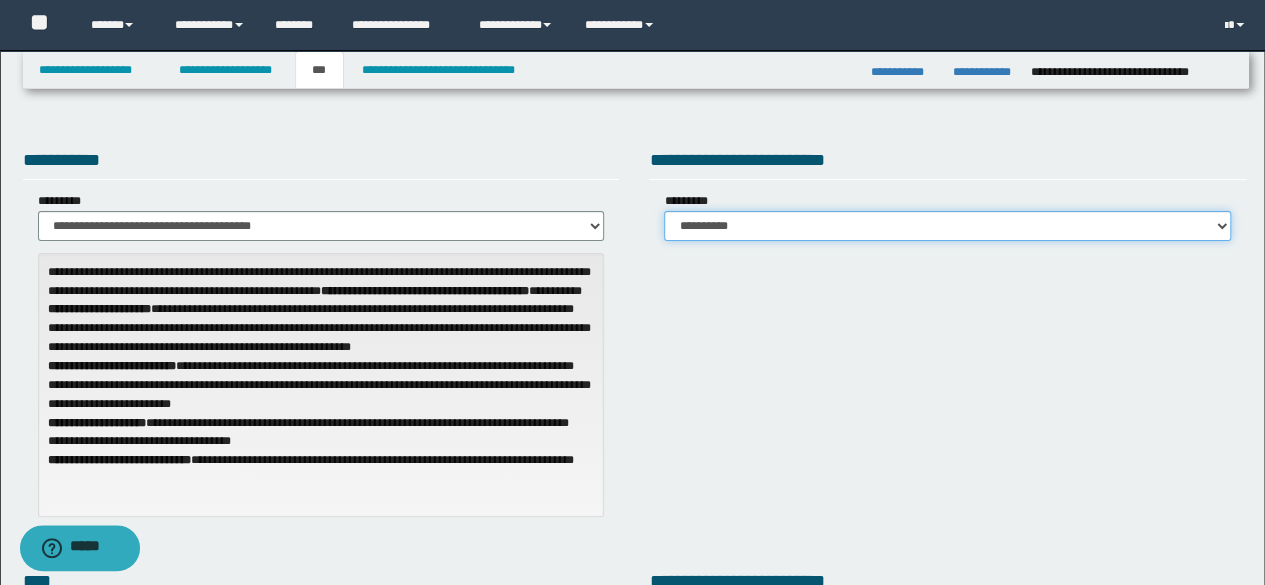 drag, startPoint x: 766, startPoint y: 225, endPoint x: 767, endPoint y: 236, distance: 11.045361 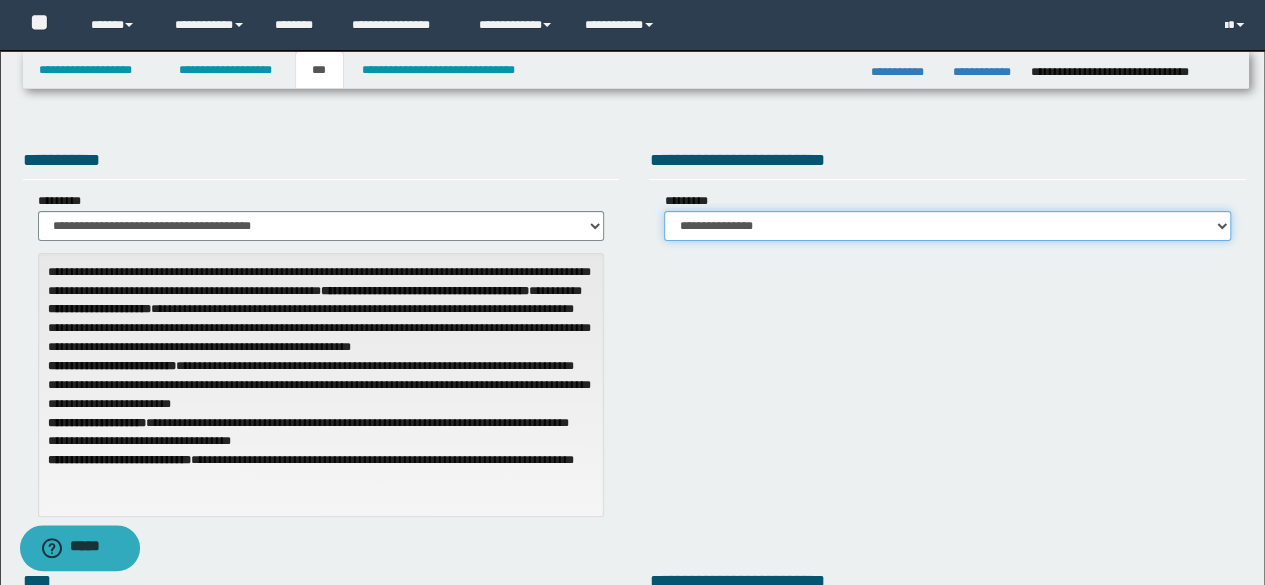 click on "**********" at bounding box center (947, 226) 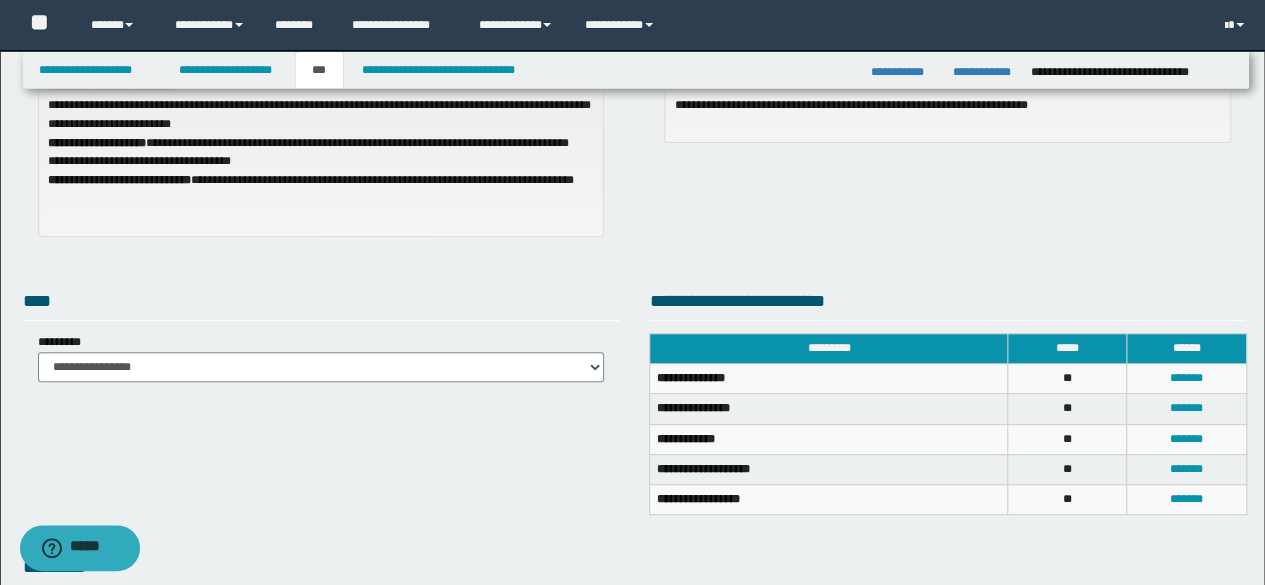 scroll, scrollTop: 600, scrollLeft: 0, axis: vertical 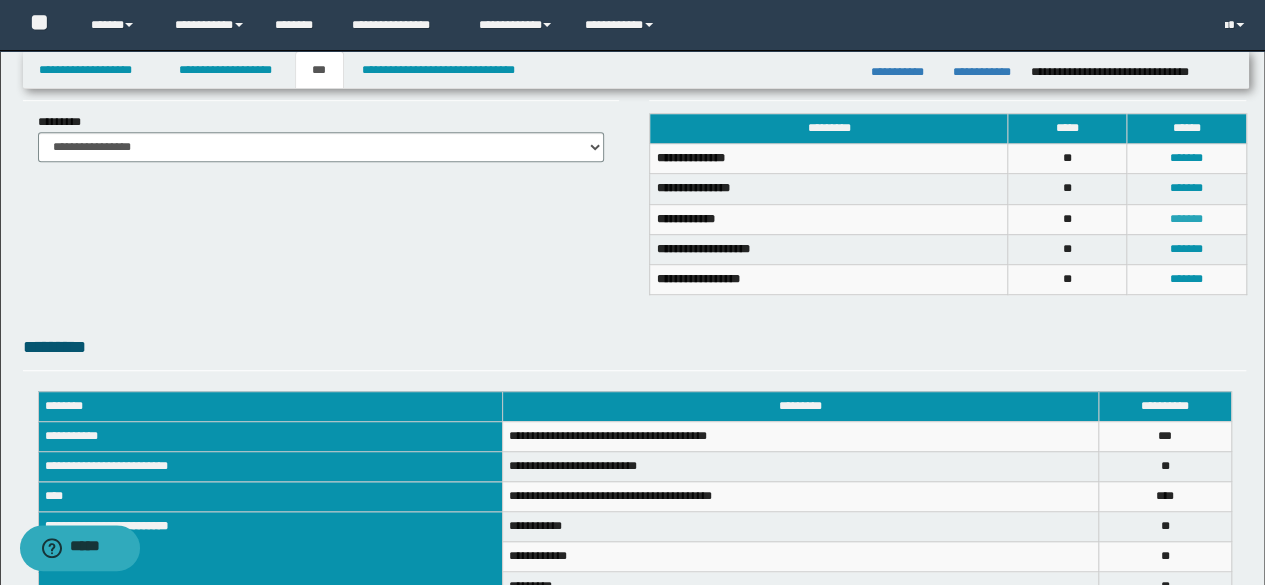 click on "*******" at bounding box center (1186, 219) 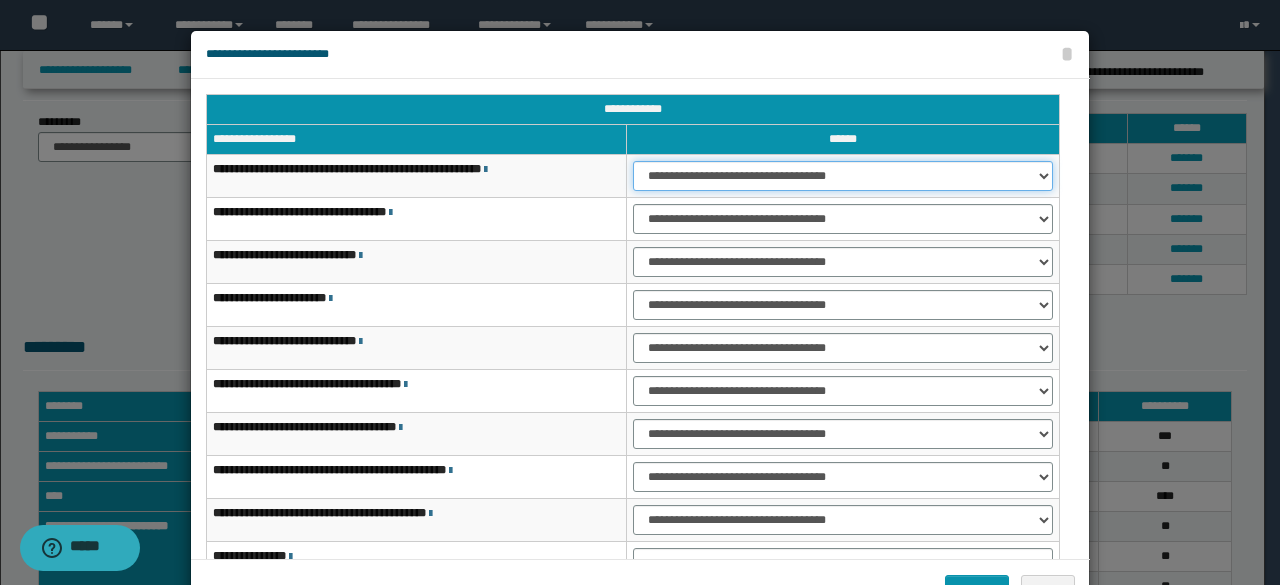 drag, startPoint x: 655, startPoint y: 175, endPoint x: 660, endPoint y: 188, distance: 13.928389 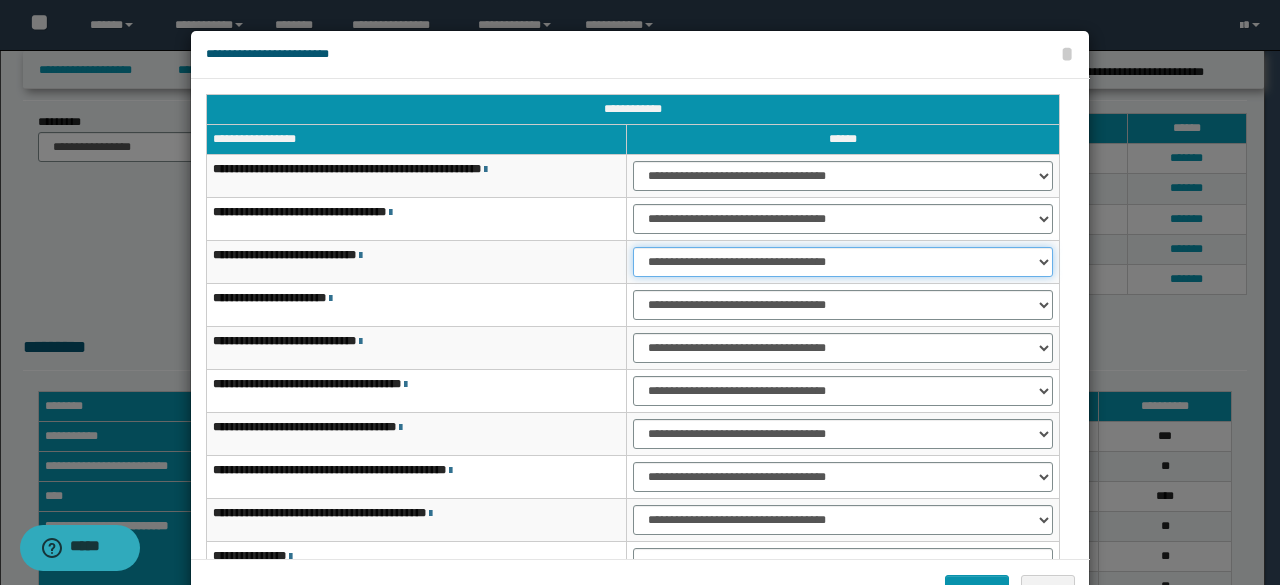 click on "**********" at bounding box center [843, 262] 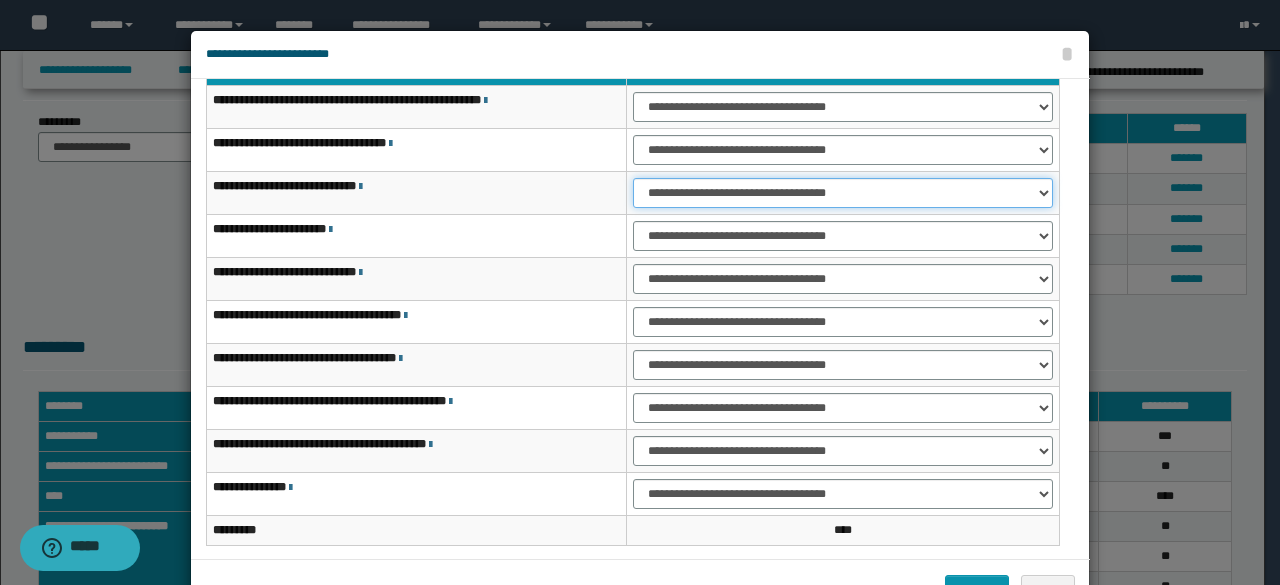 scroll, scrollTop: 100, scrollLeft: 0, axis: vertical 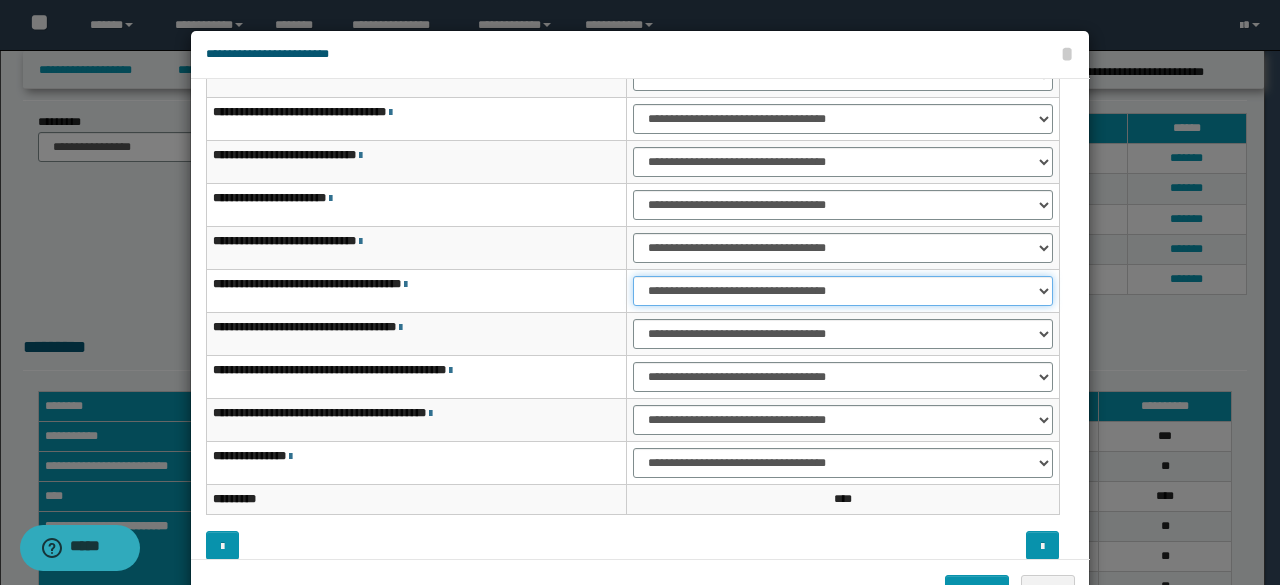 drag, startPoint x: 690, startPoint y: 291, endPoint x: 688, endPoint y: 301, distance: 10.198039 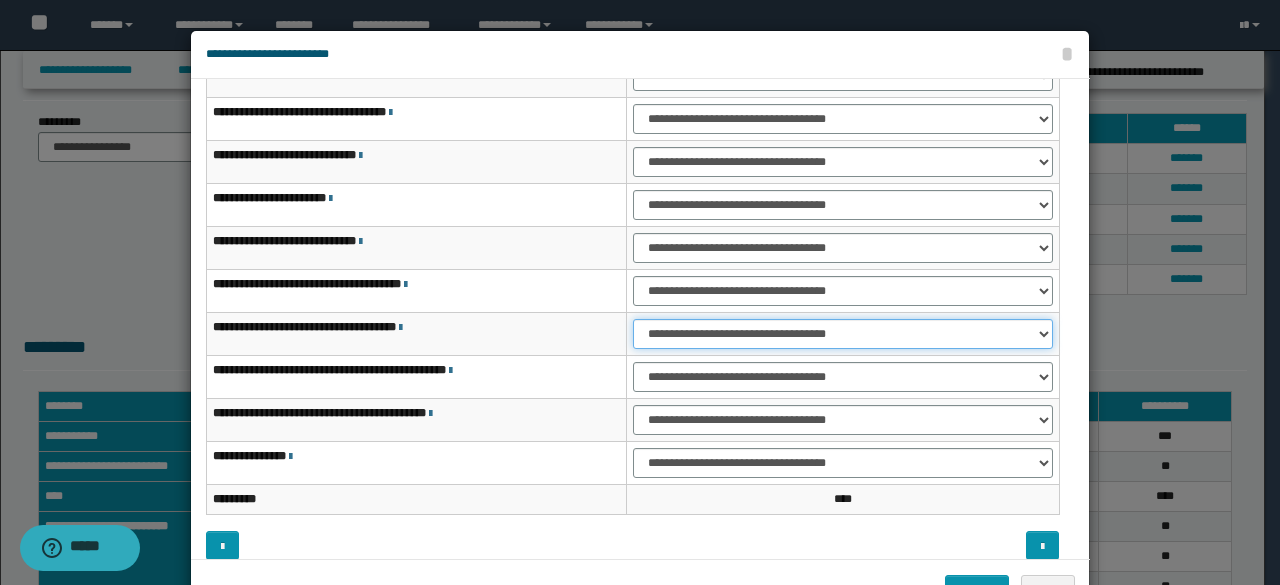 select on "***" 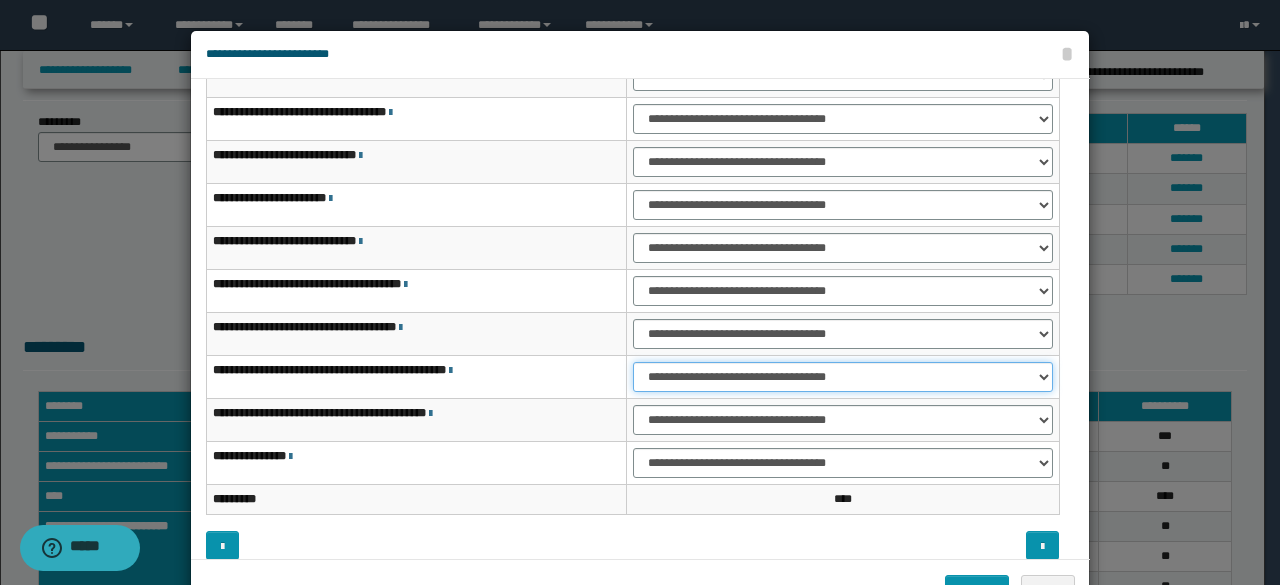 select on "***" 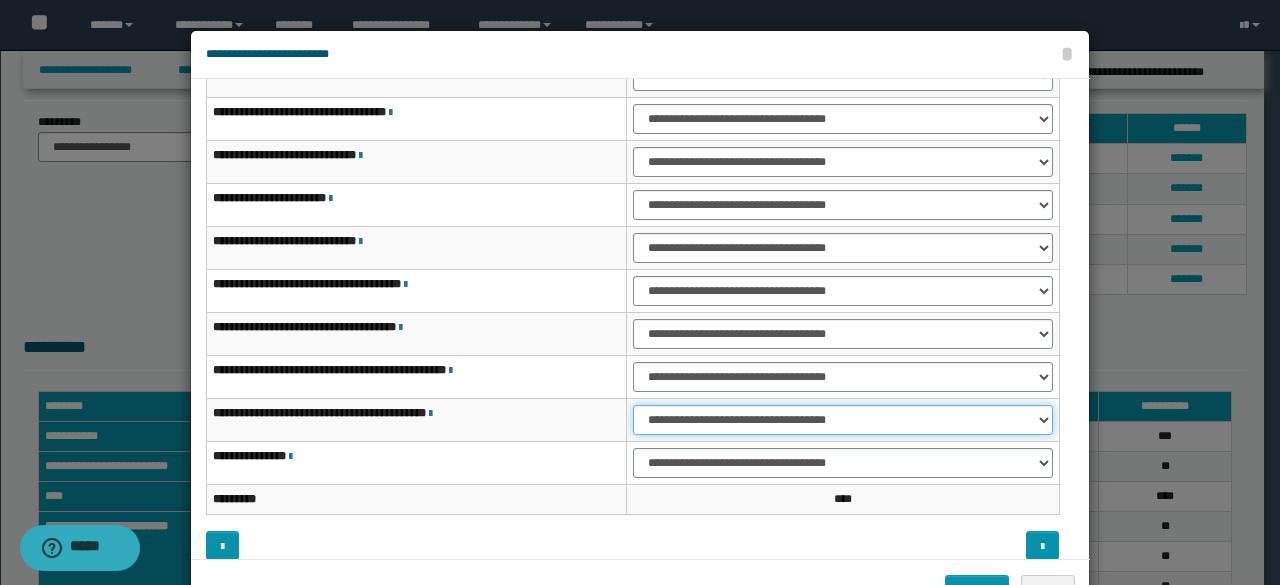 select on "***" 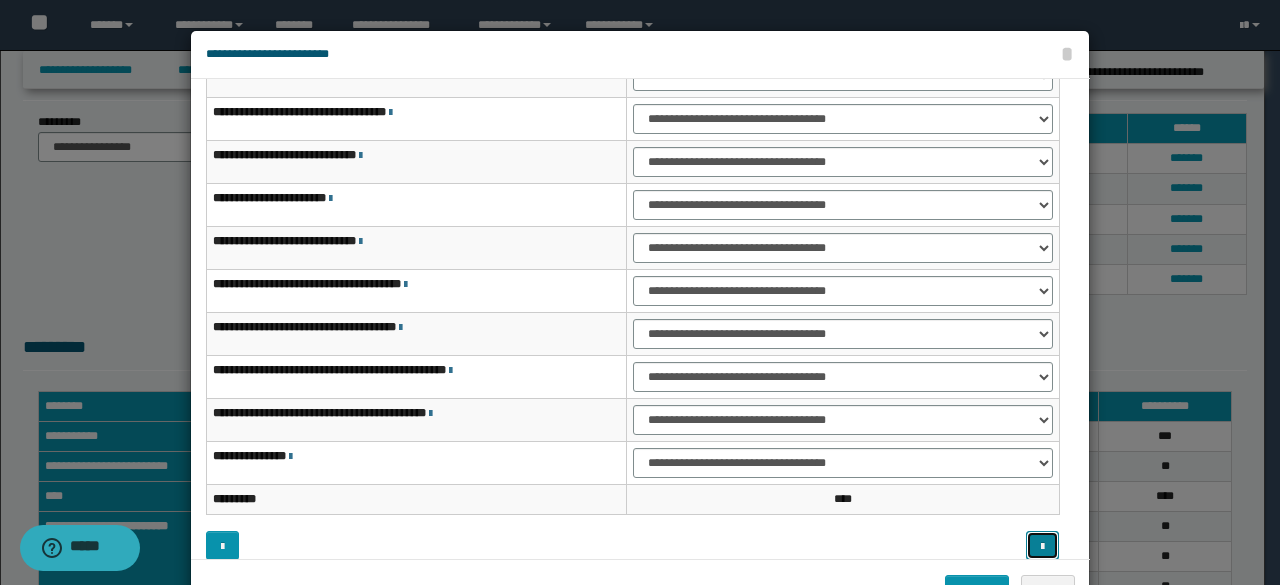 click at bounding box center (1042, 545) 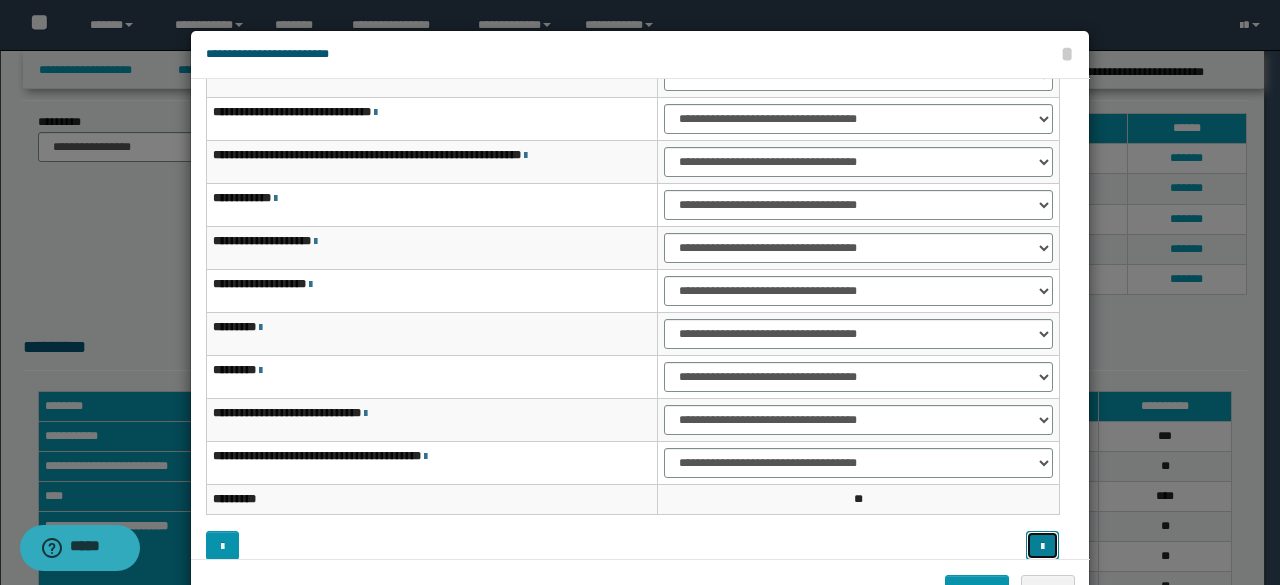 scroll, scrollTop: 30, scrollLeft: 0, axis: vertical 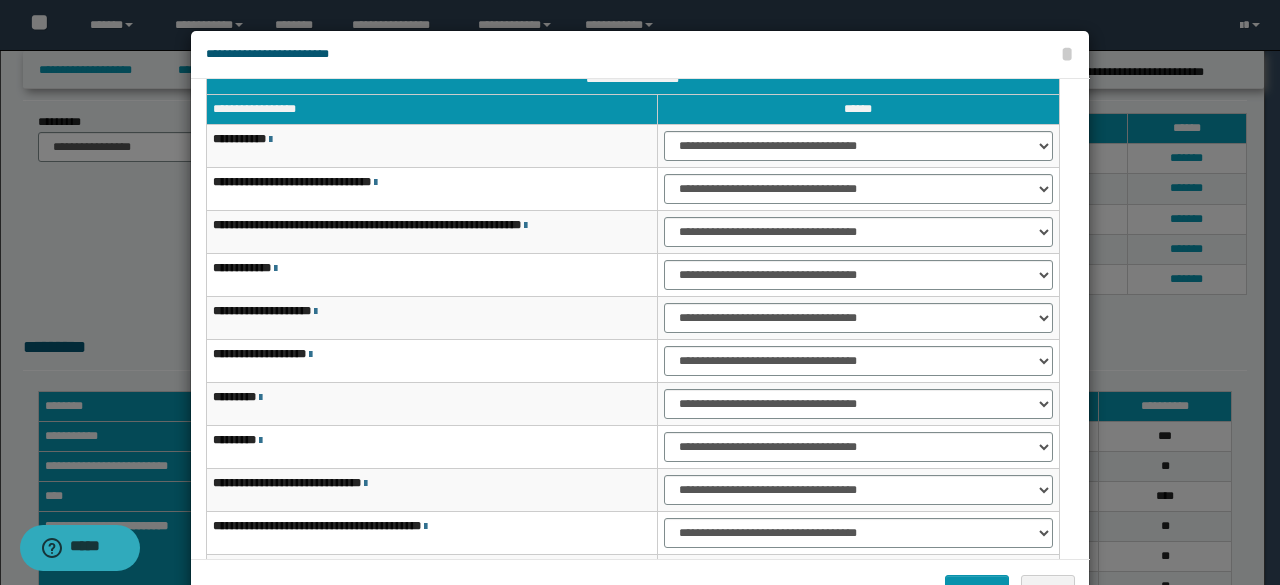 type 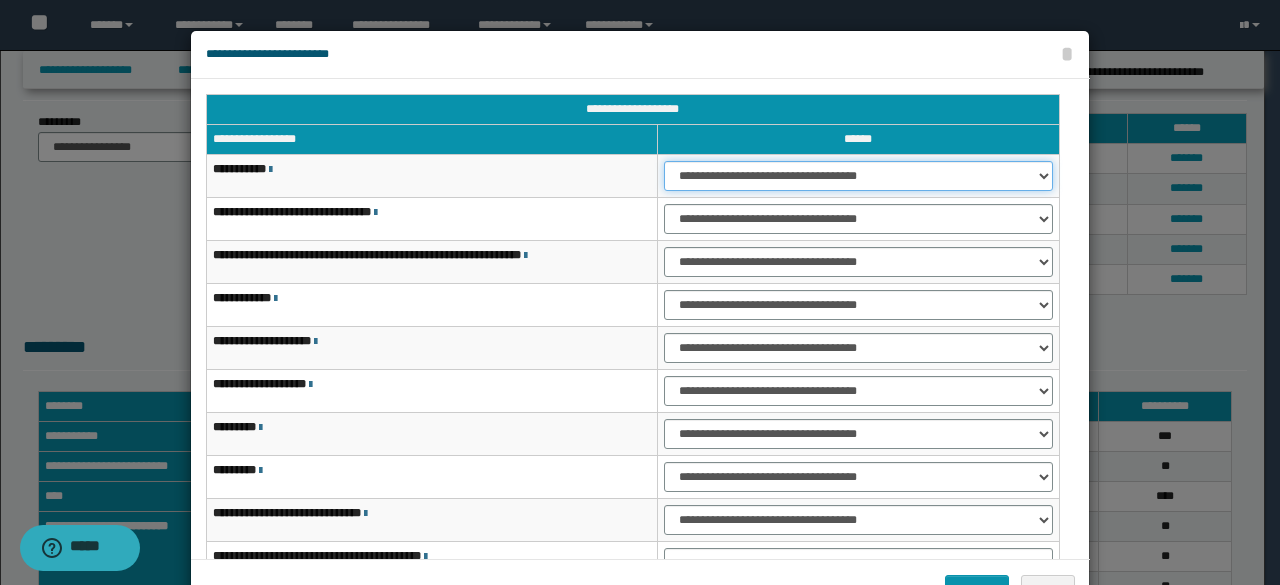 click on "**********" at bounding box center [858, 176] 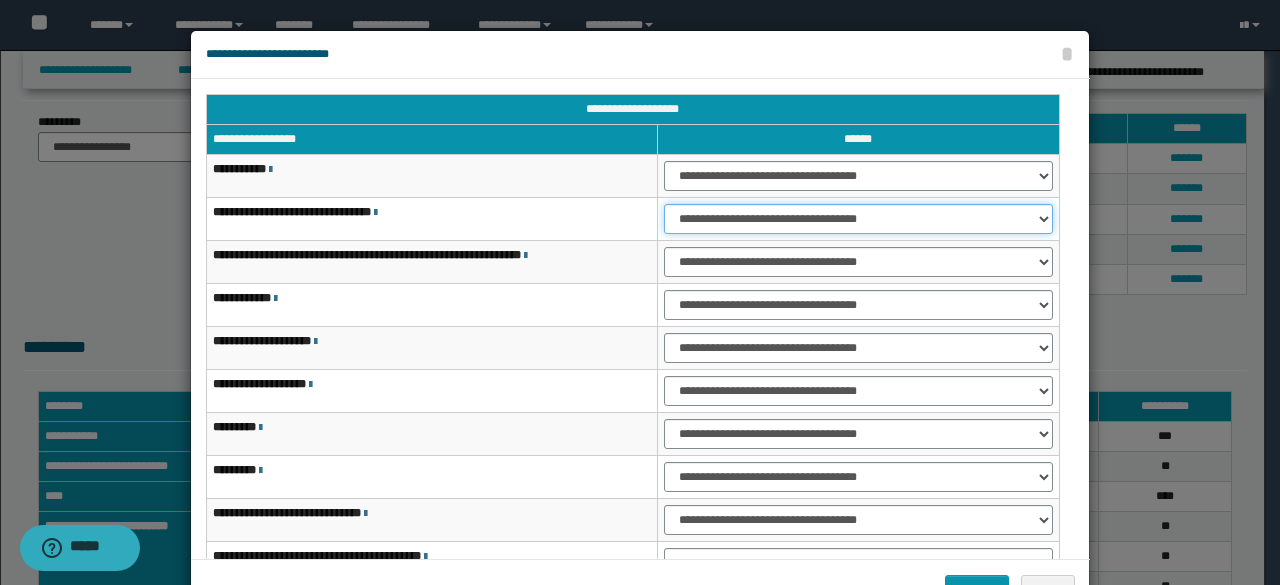 click on "**********" at bounding box center (858, 219) 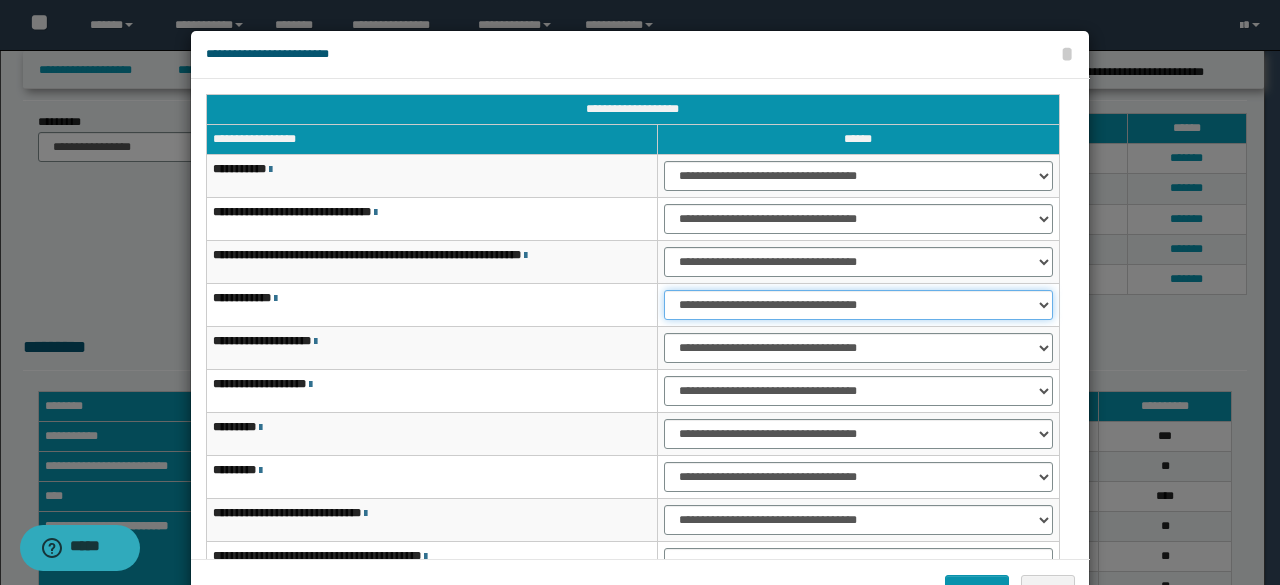 drag, startPoint x: 686, startPoint y: 297, endPoint x: 687, endPoint y: 314, distance: 17.029387 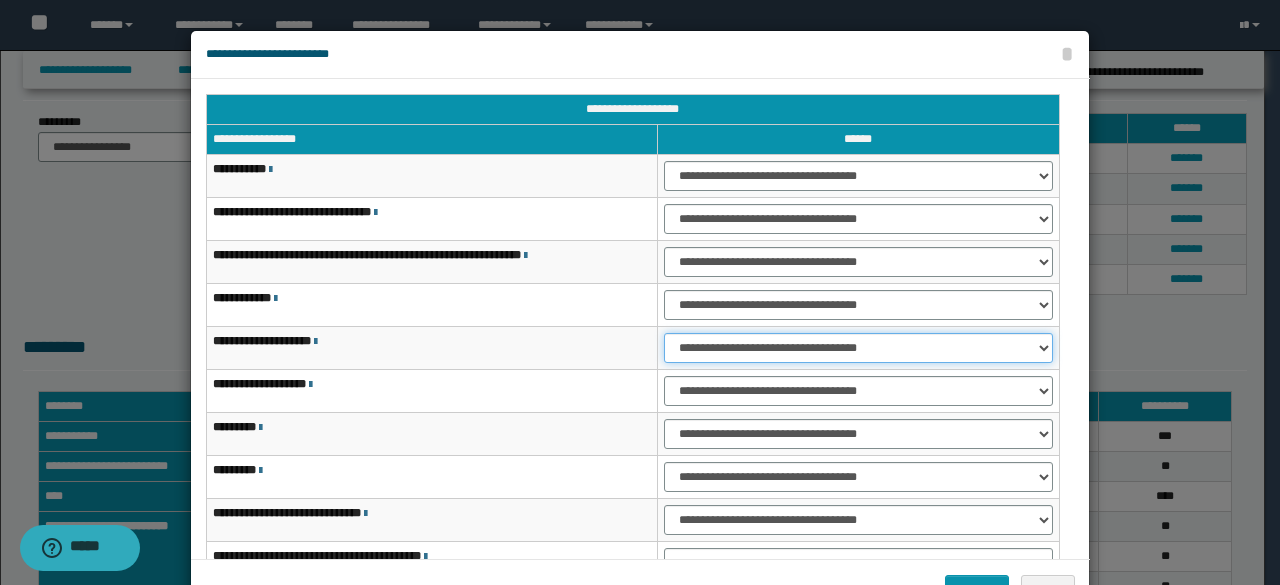 select on "***" 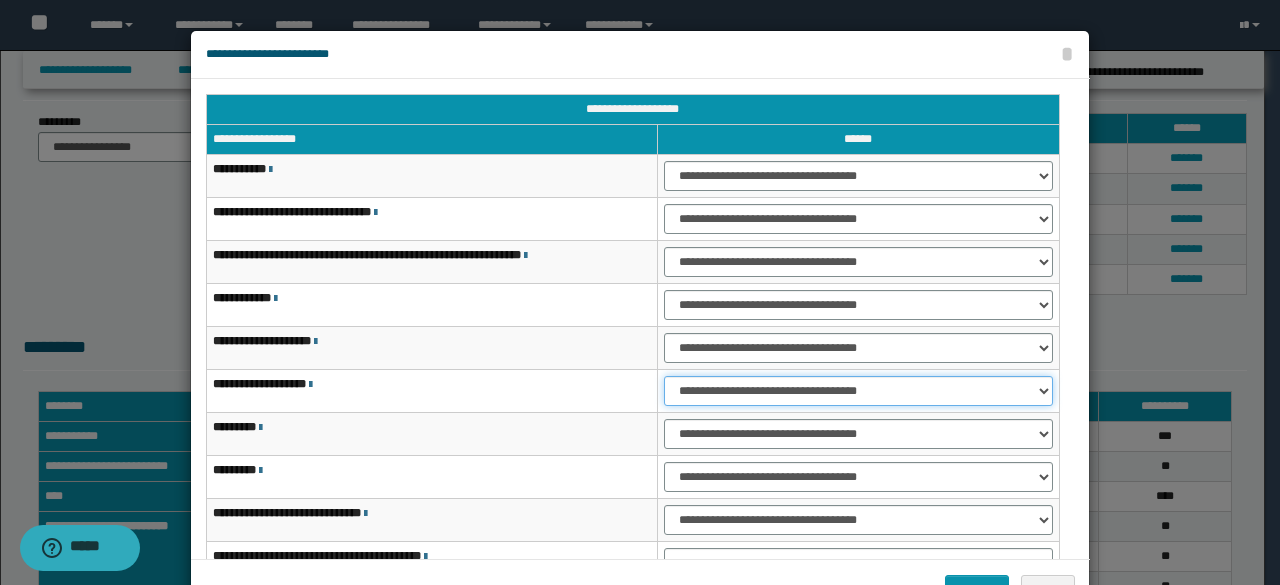 select on "***" 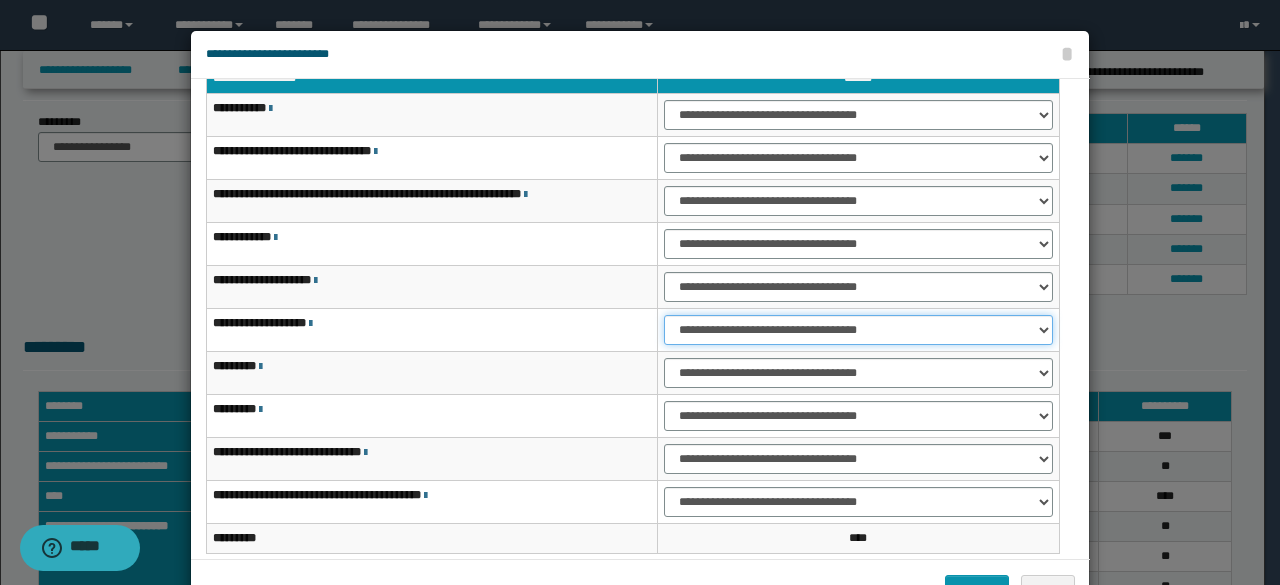 scroll, scrollTop: 116, scrollLeft: 0, axis: vertical 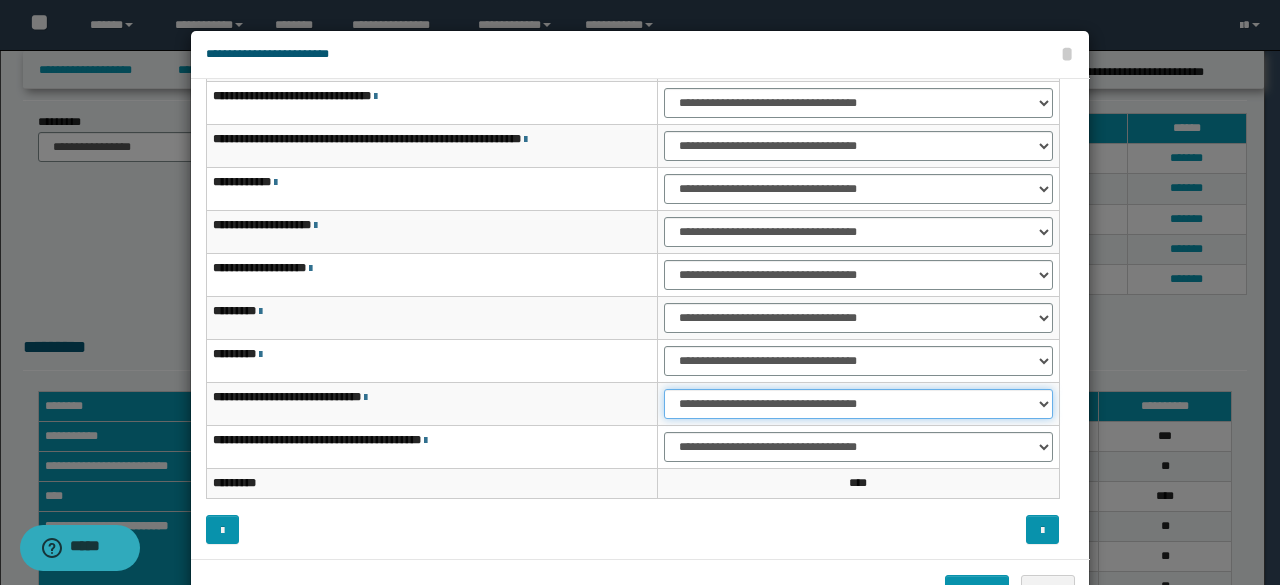 click on "**********" at bounding box center (858, 404) 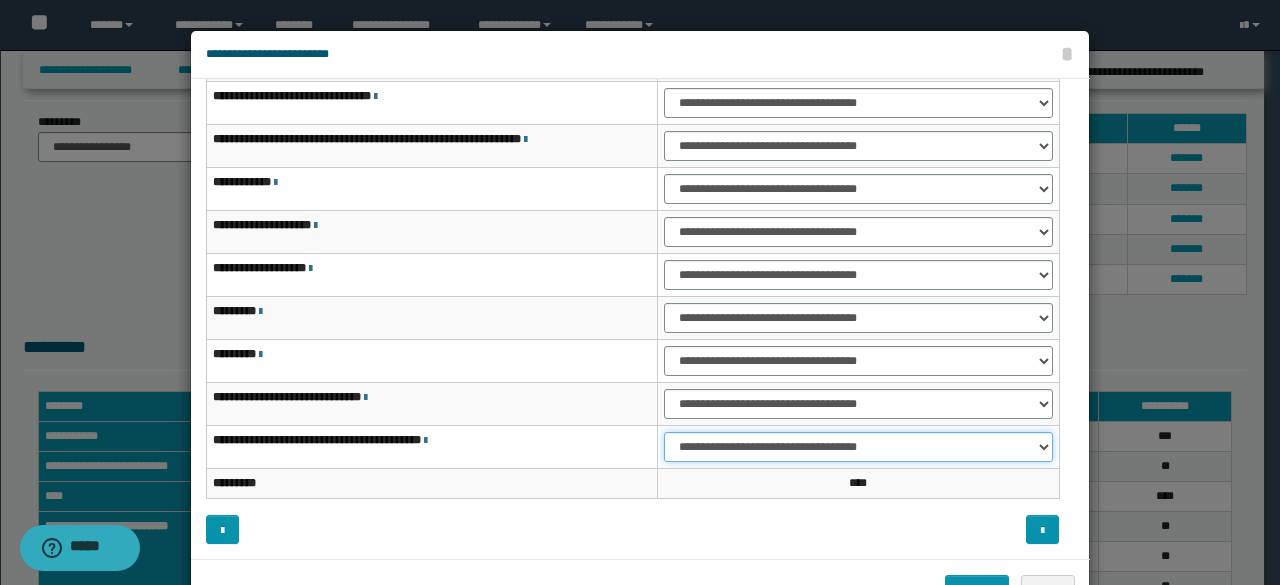 drag, startPoint x: 693, startPoint y: 445, endPoint x: 696, endPoint y: 457, distance: 12.369317 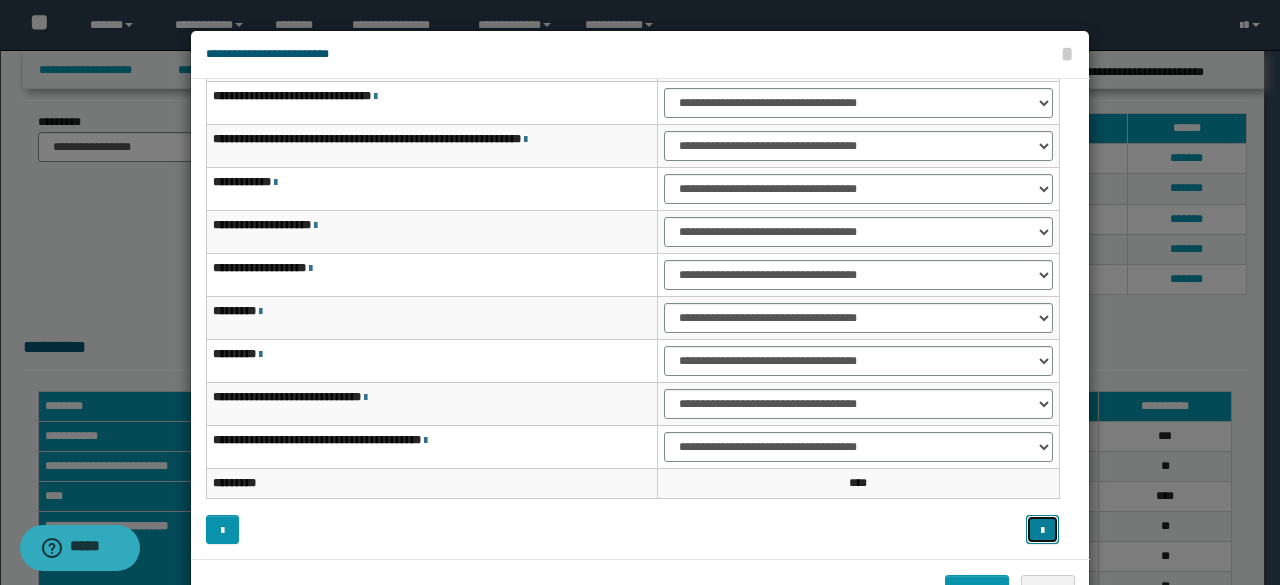 click at bounding box center [1042, 529] 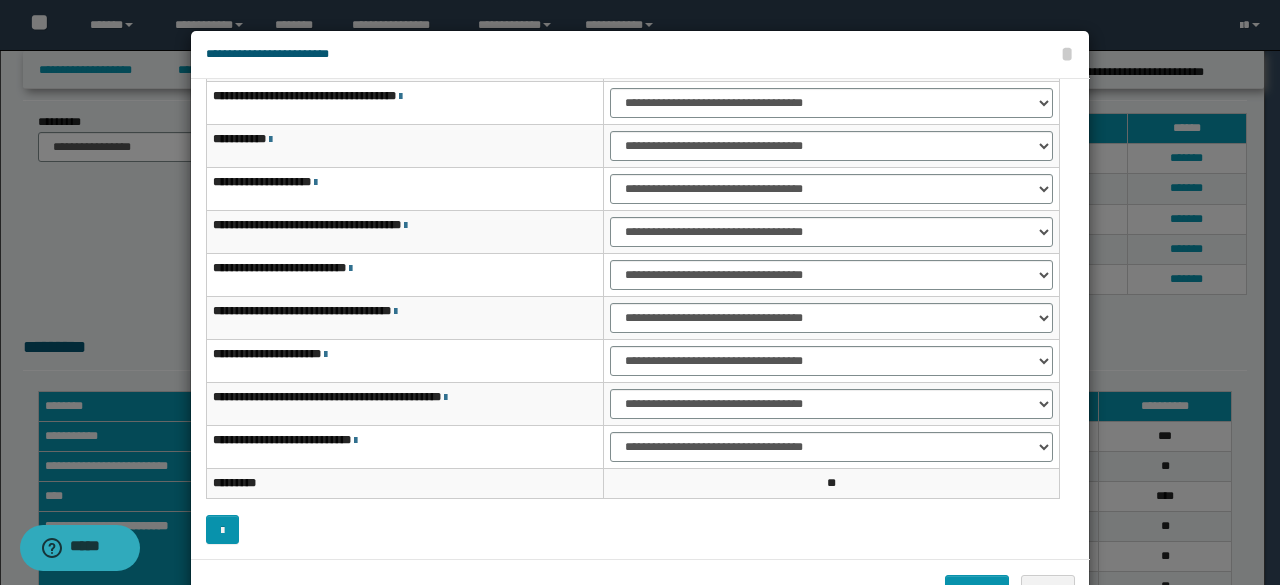 scroll, scrollTop: 0, scrollLeft: 0, axis: both 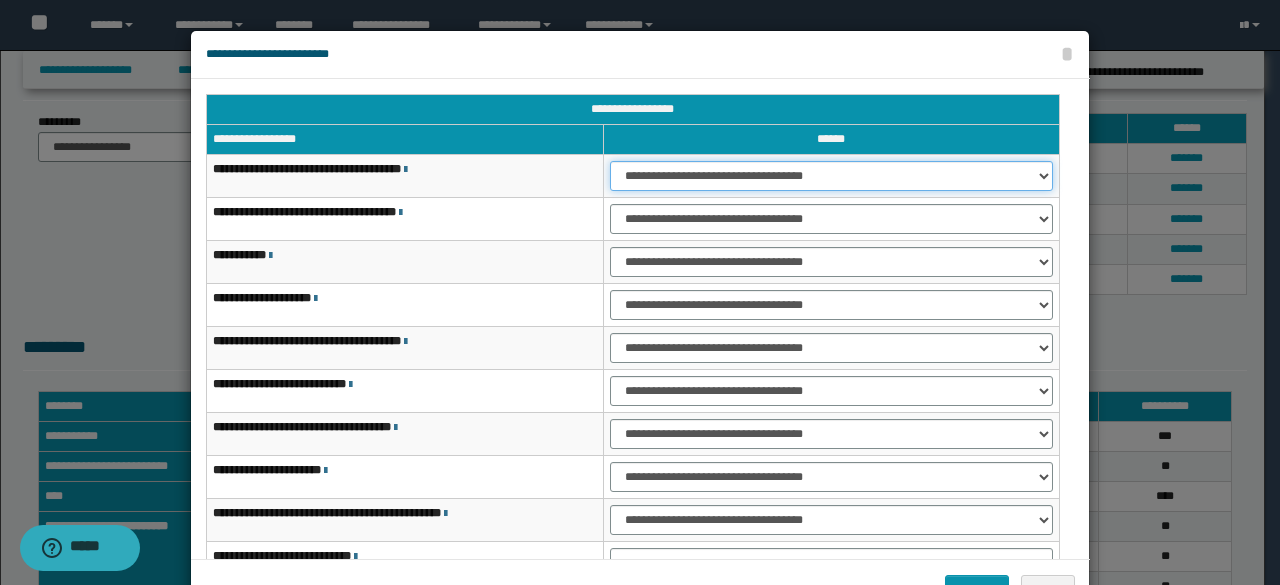 click on "**********" at bounding box center (831, 176) 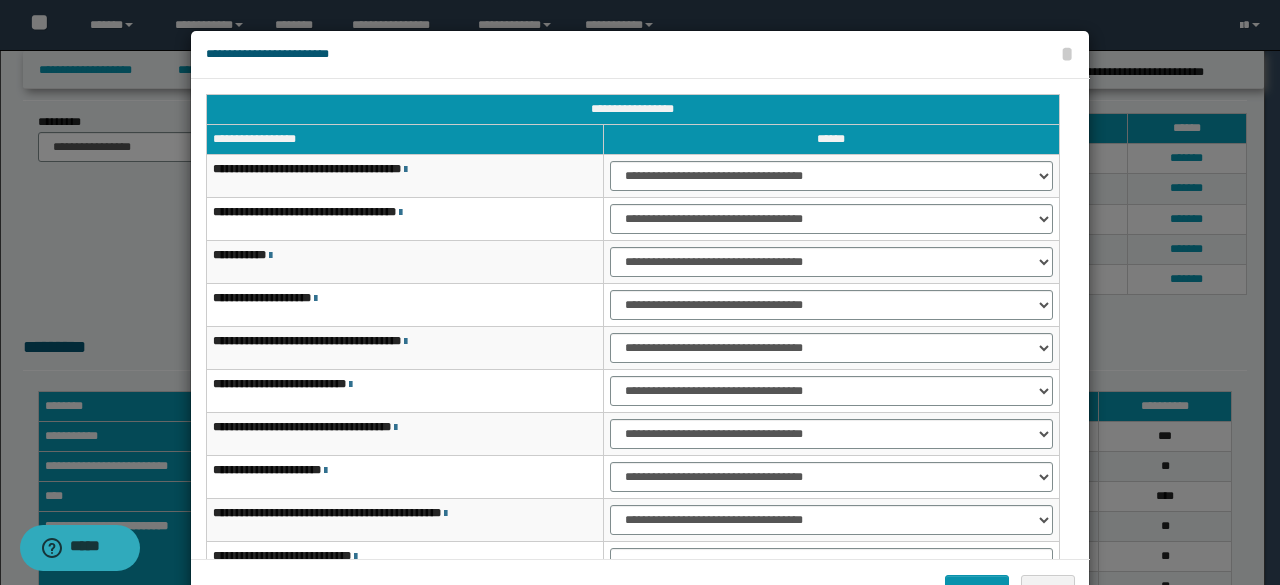 click on "**********" at bounding box center (831, 219) 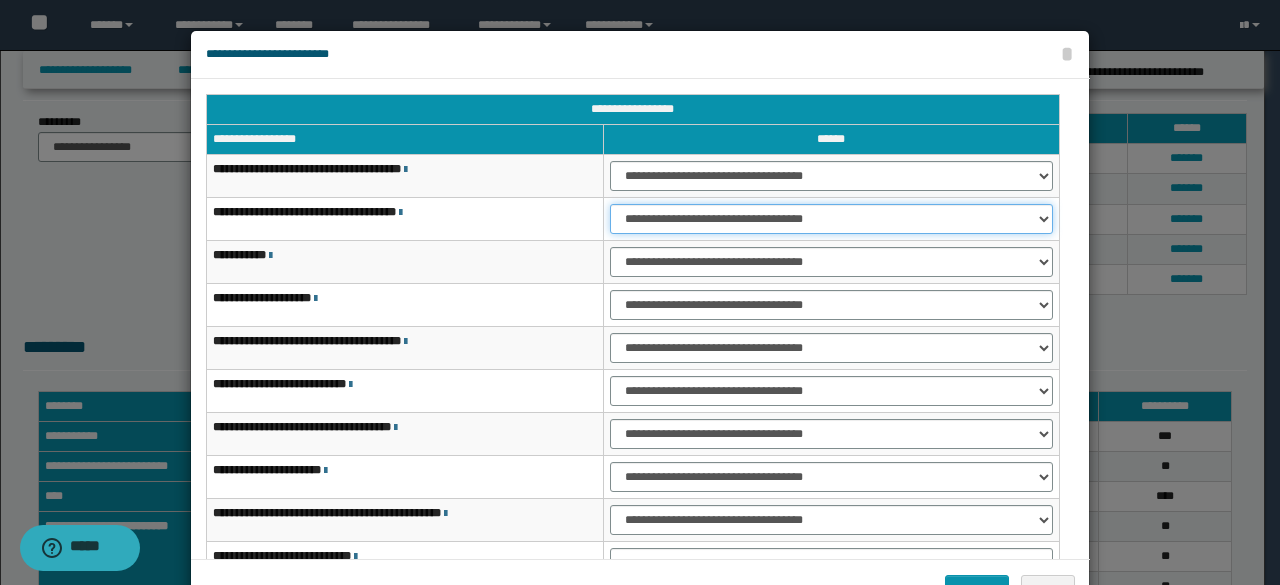 drag, startPoint x: 653, startPoint y: 216, endPoint x: 654, endPoint y: 230, distance: 14.035668 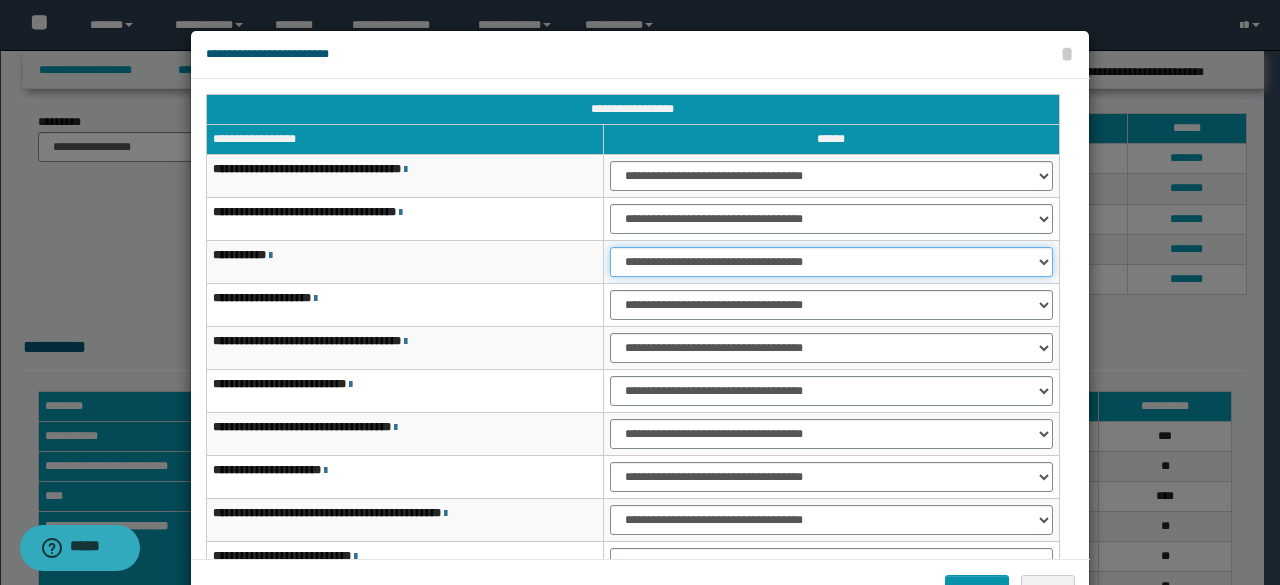 click on "**********" at bounding box center [831, 262] 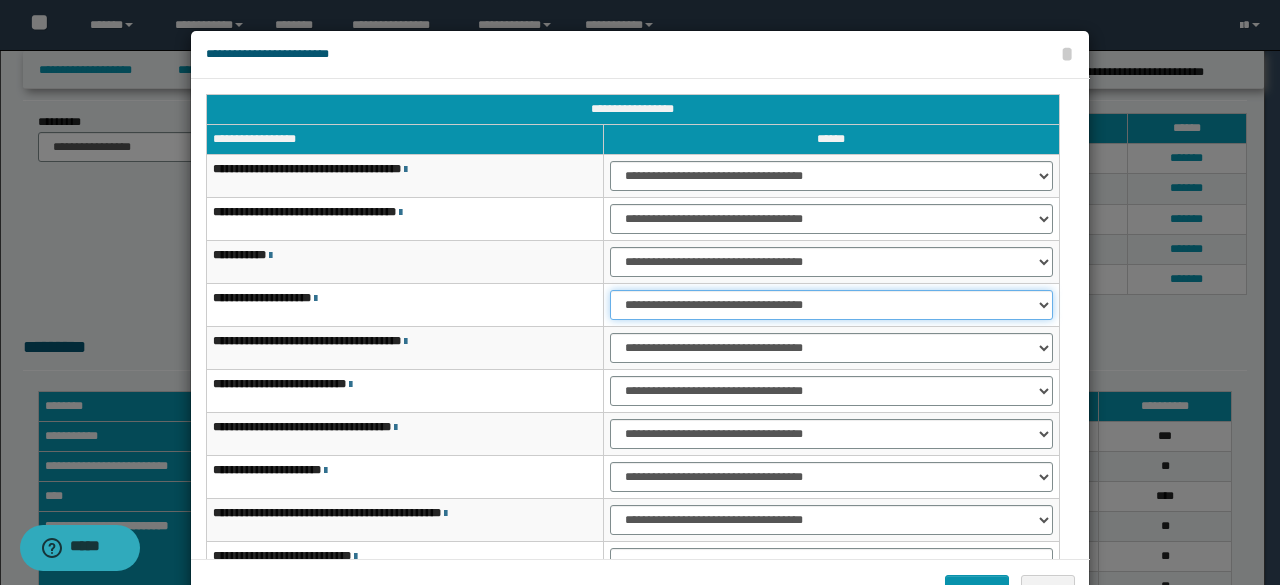 click on "**********" at bounding box center [831, 305] 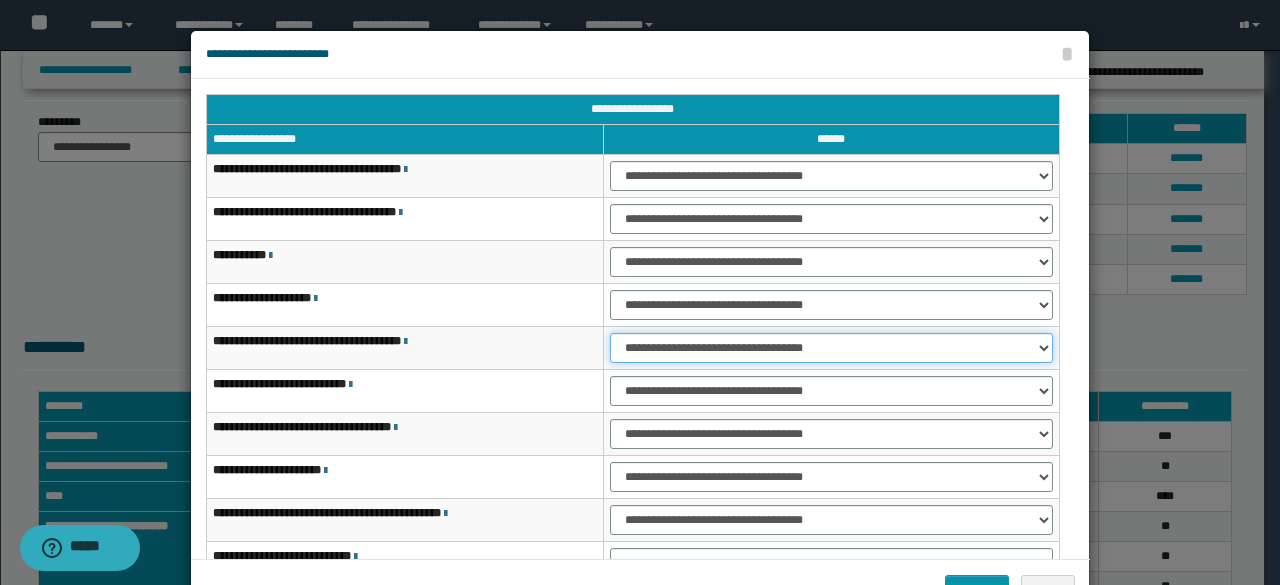 select on "***" 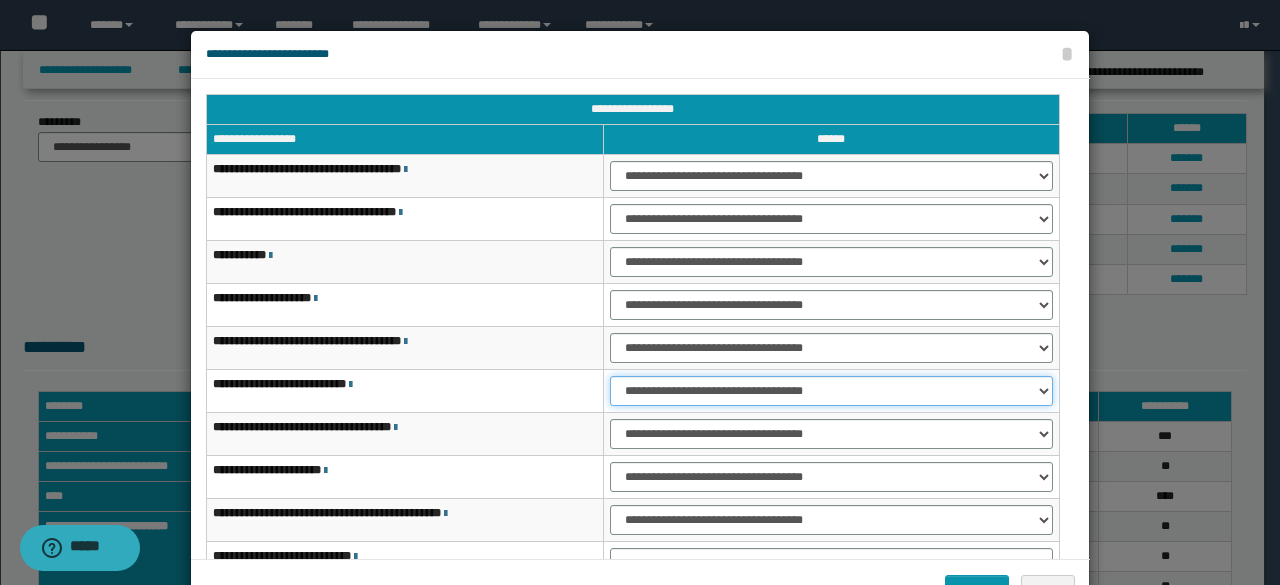 select on "***" 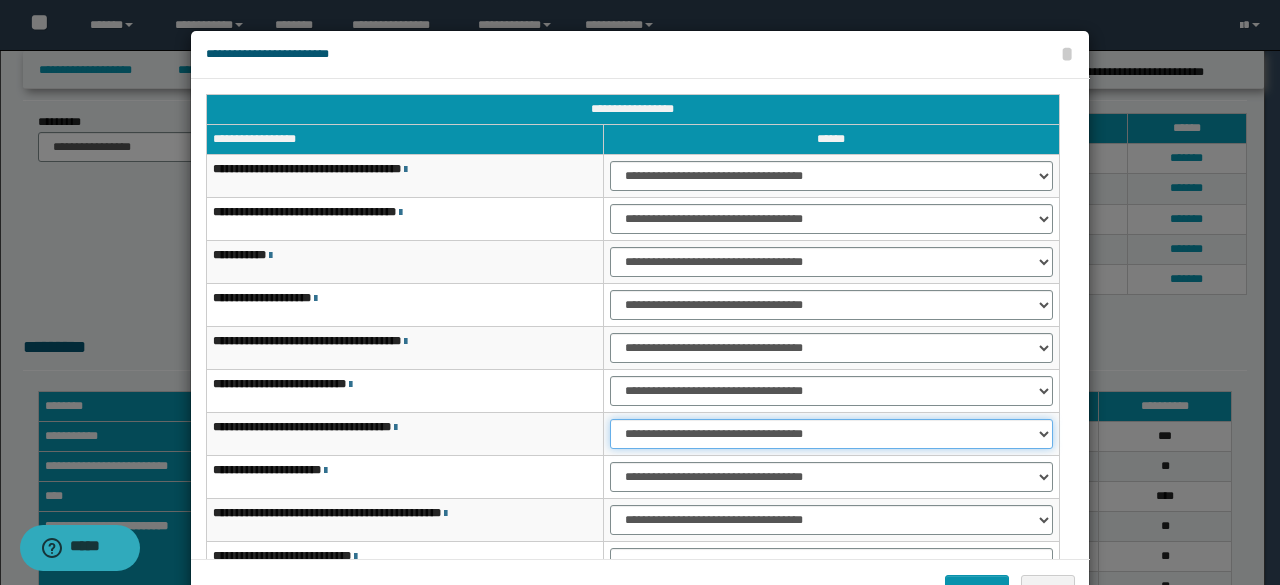 select on "***" 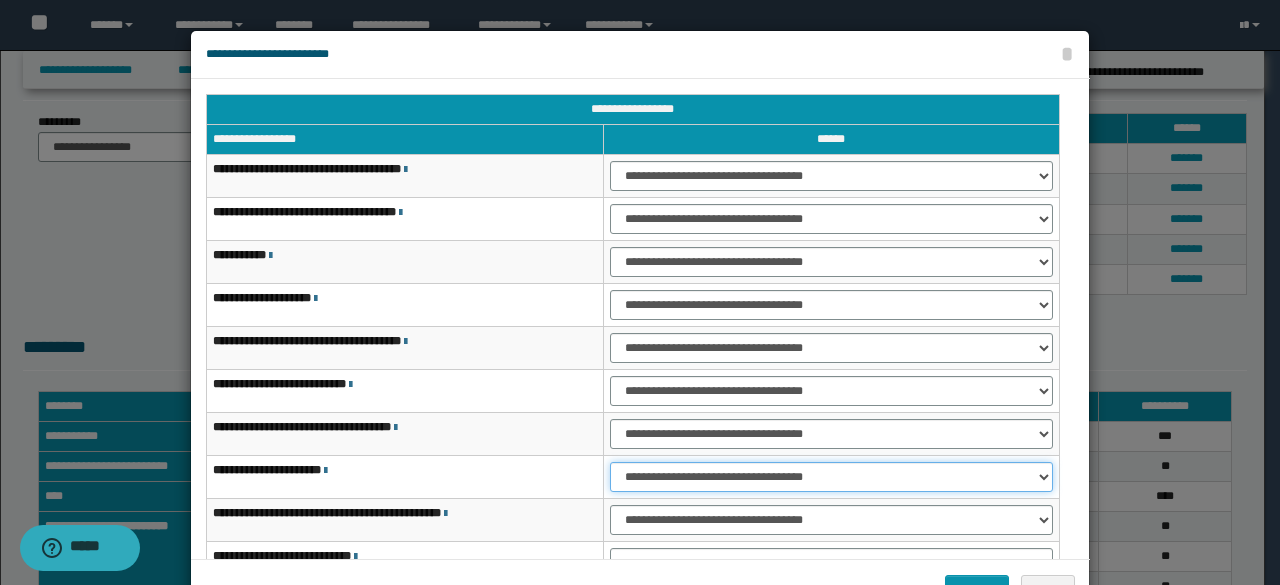 select on "***" 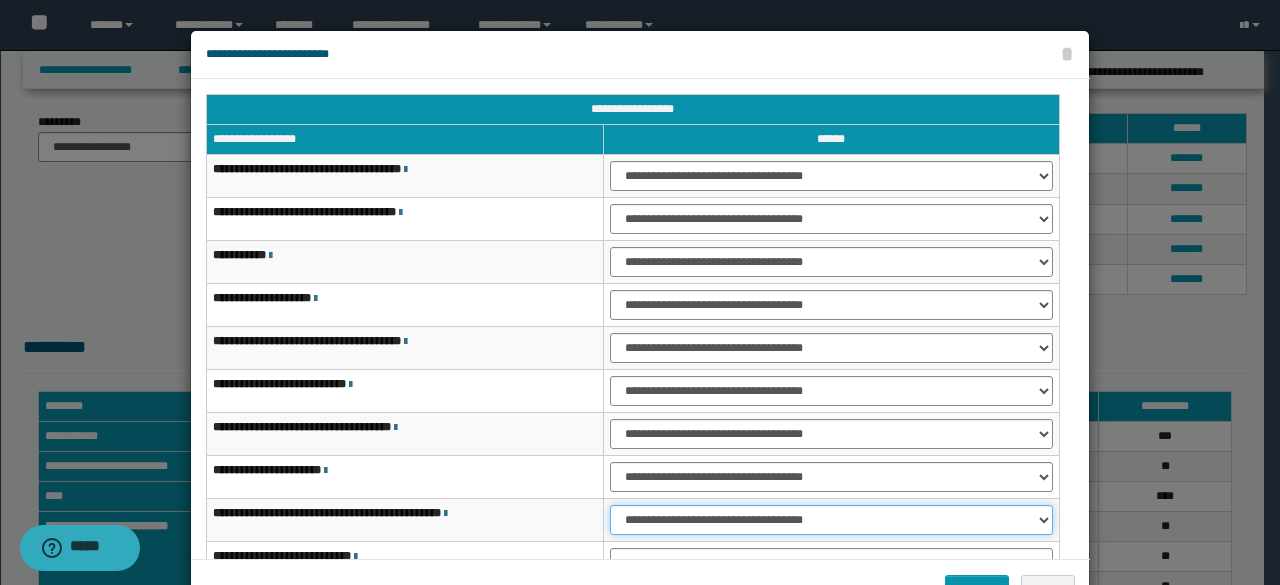 select on "***" 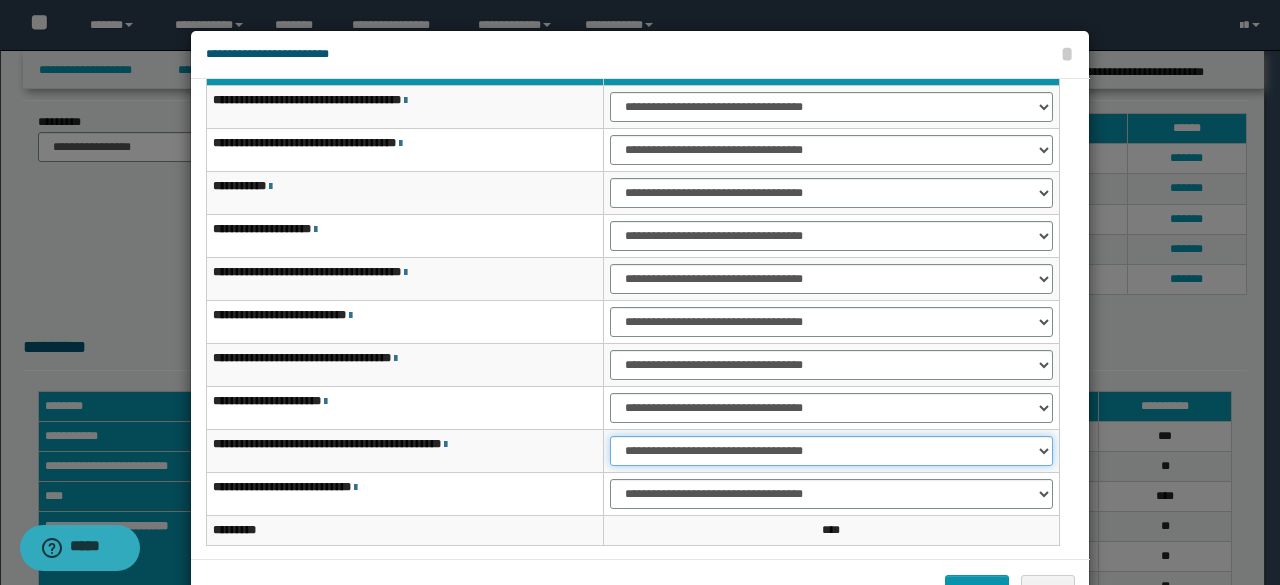 scroll, scrollTop: 116, scrollLeft: 0, axis: vertical 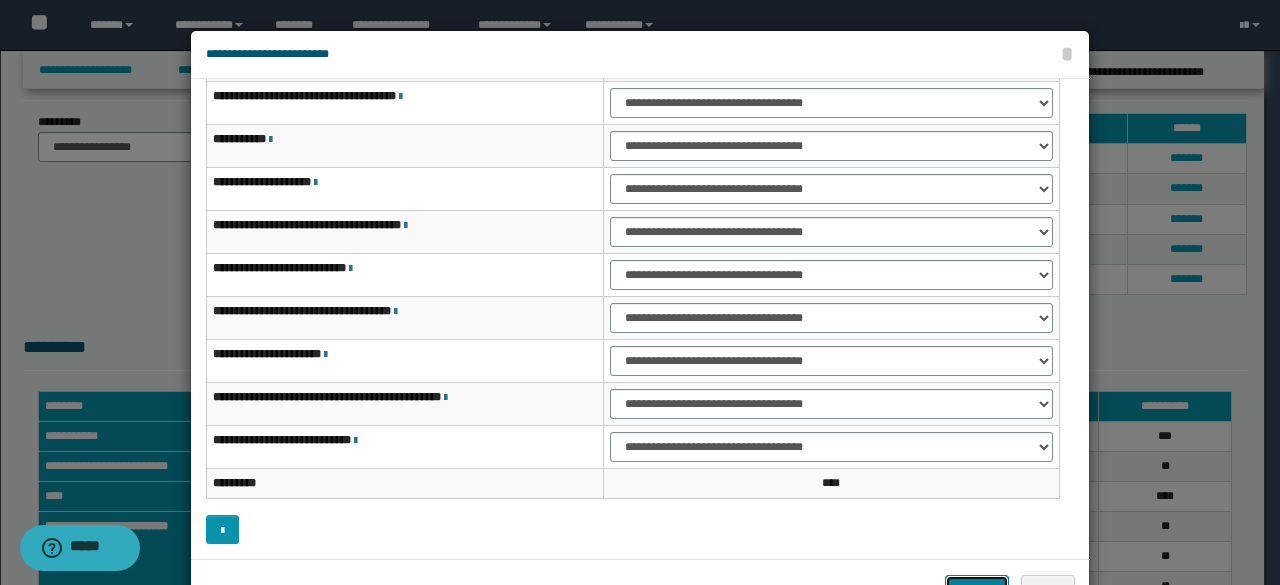 click on "*******" at bounding box center [977, 589] 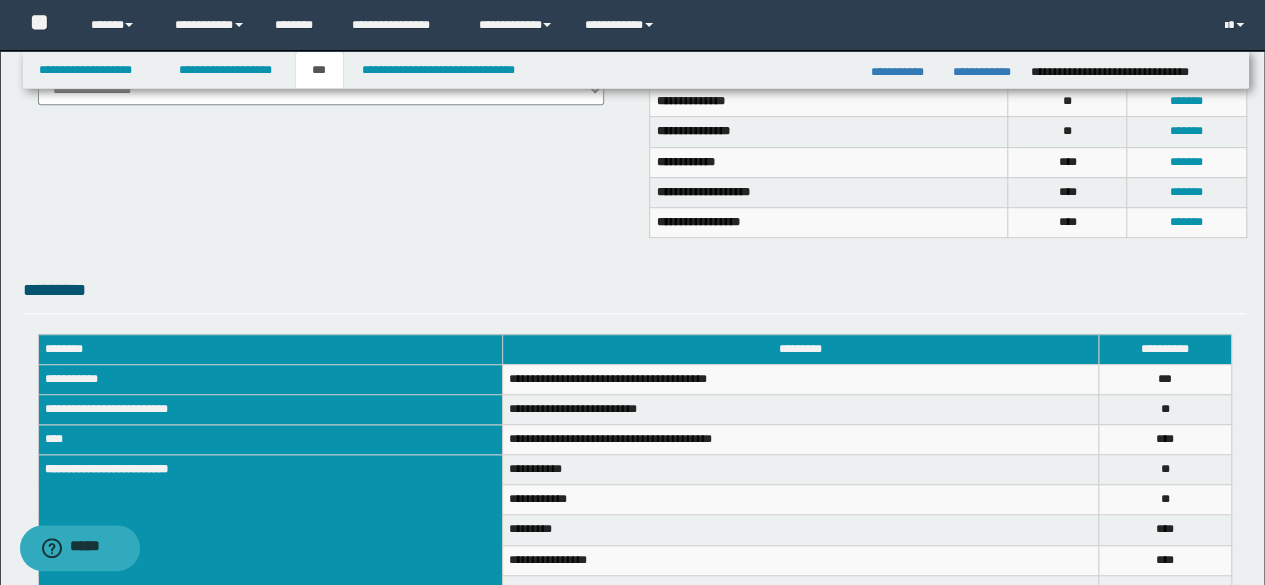 scroll, scrollTop: 432, scrollLeft: 0, axis: vertical 